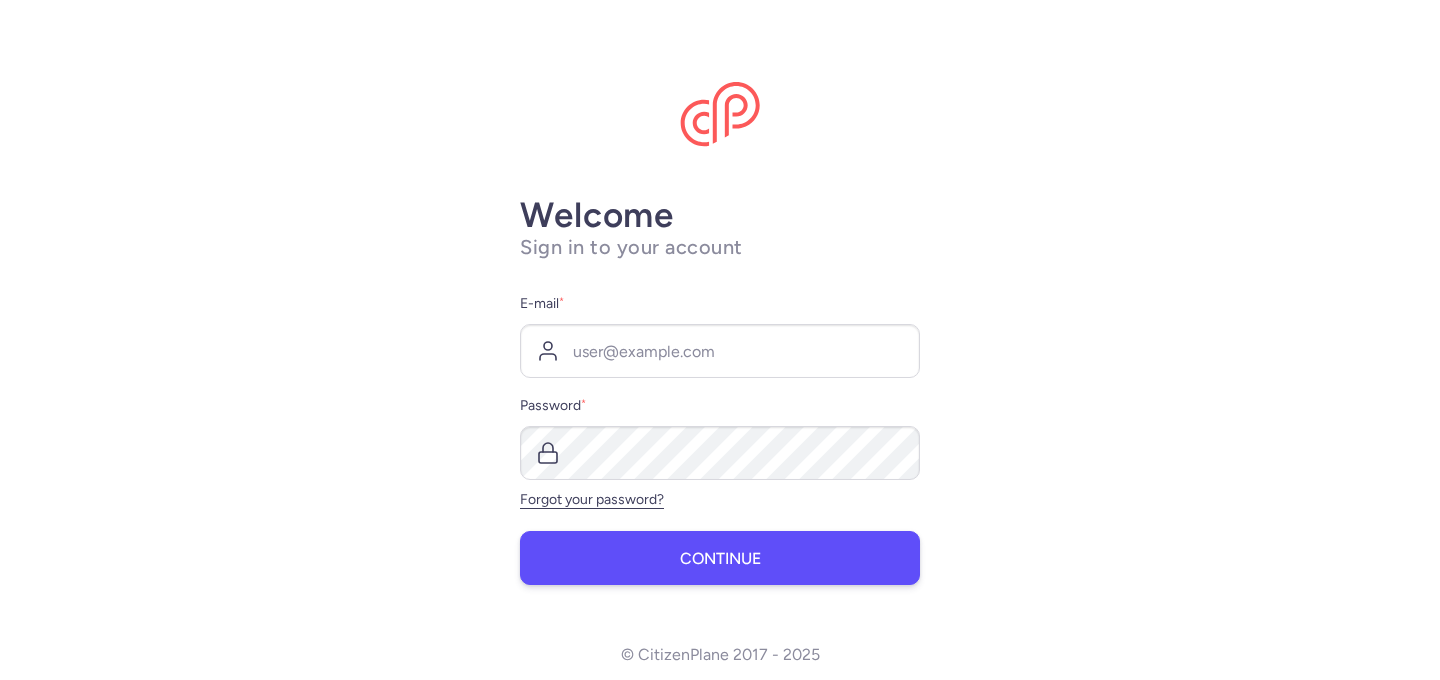 scroll, scrollTop: 0, scrollLeft: 0, axis: both 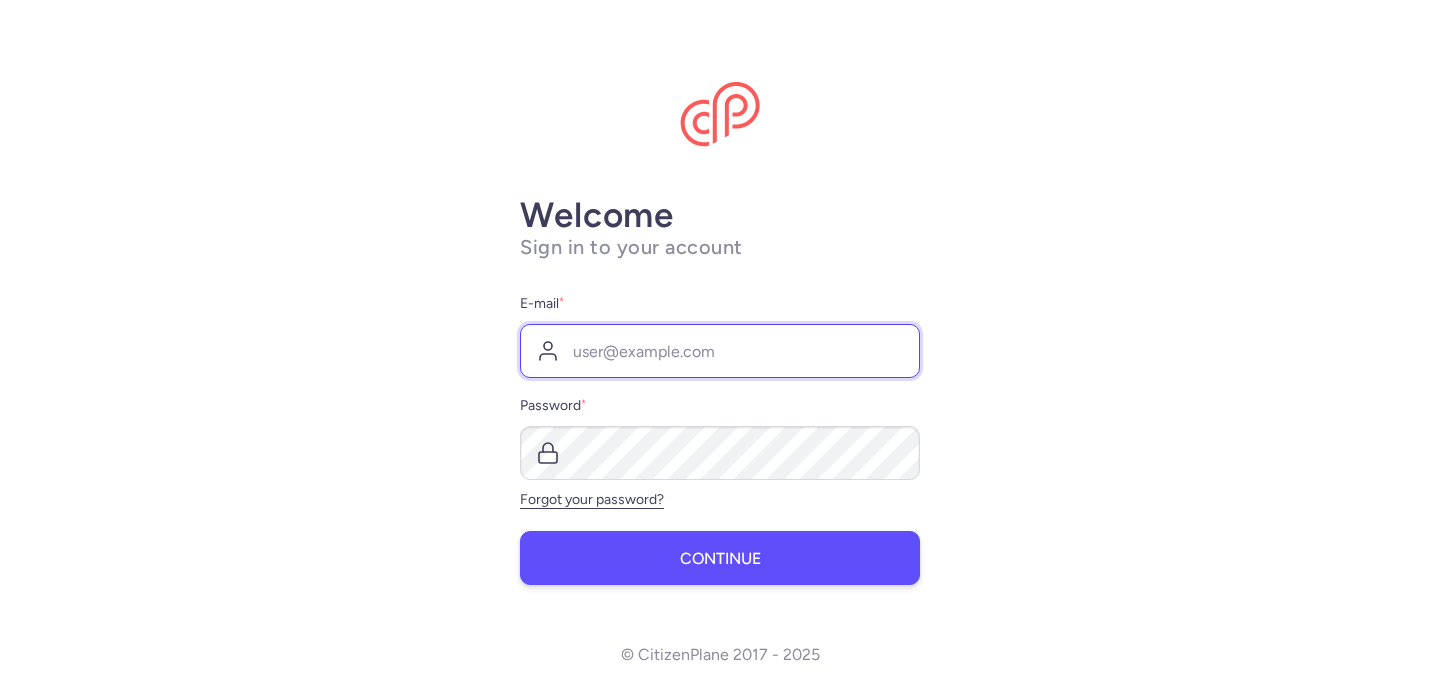 type on "kaan.yardacilar@example.com" 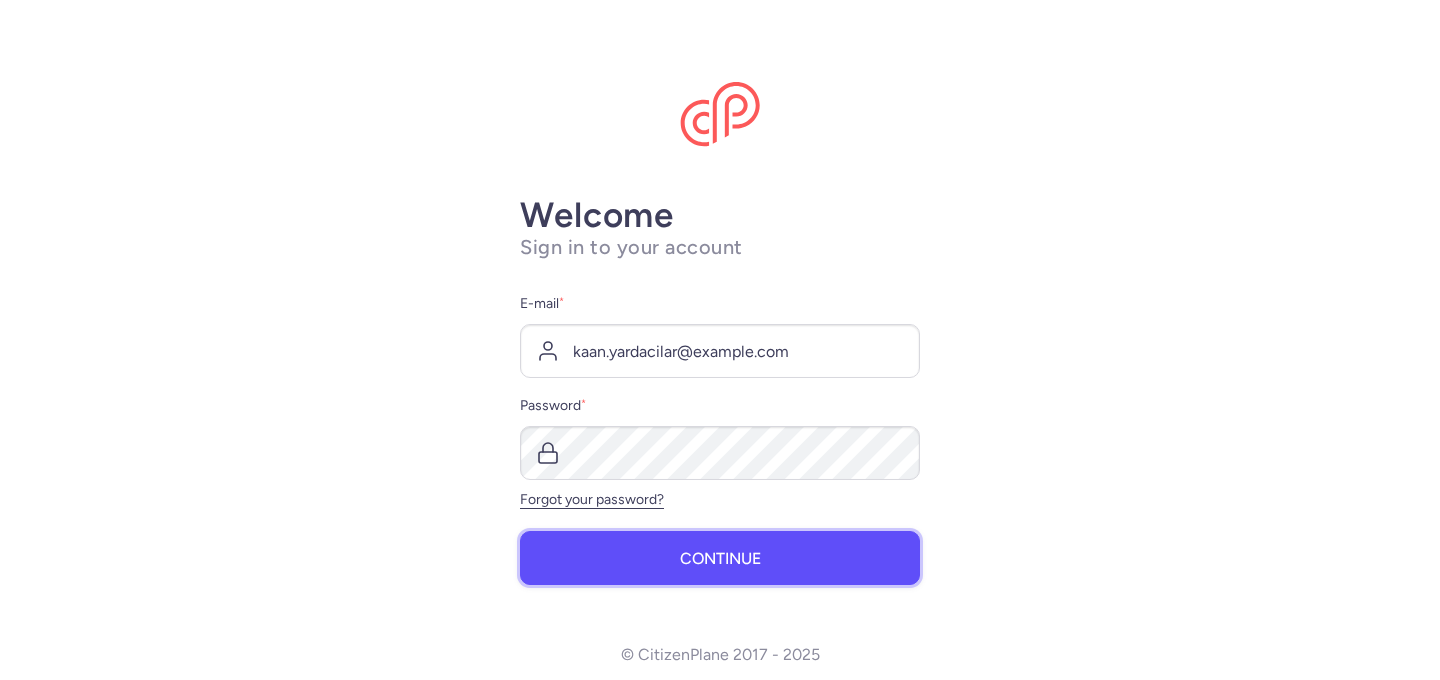 click on "Continue" at bounding box center [720, 559] 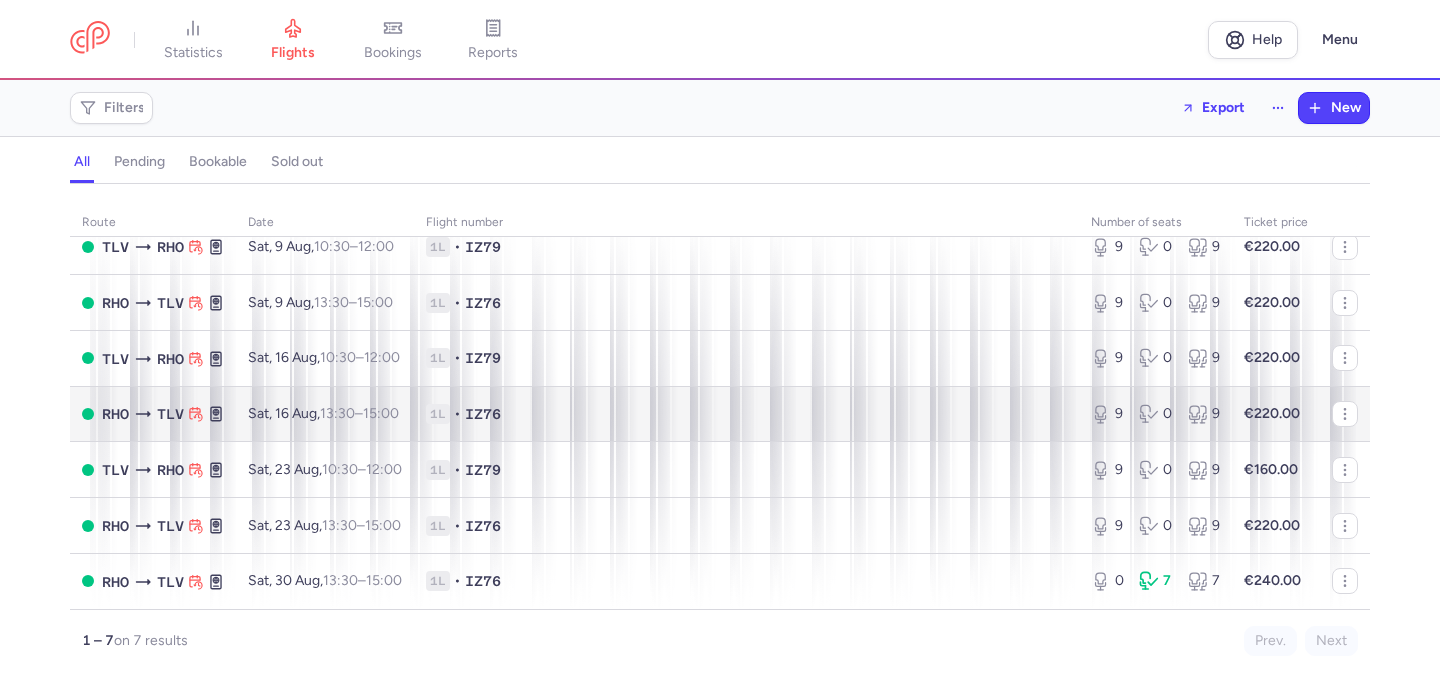 scroll, scrollTop: 0, scrollLeft: 0, axis: both 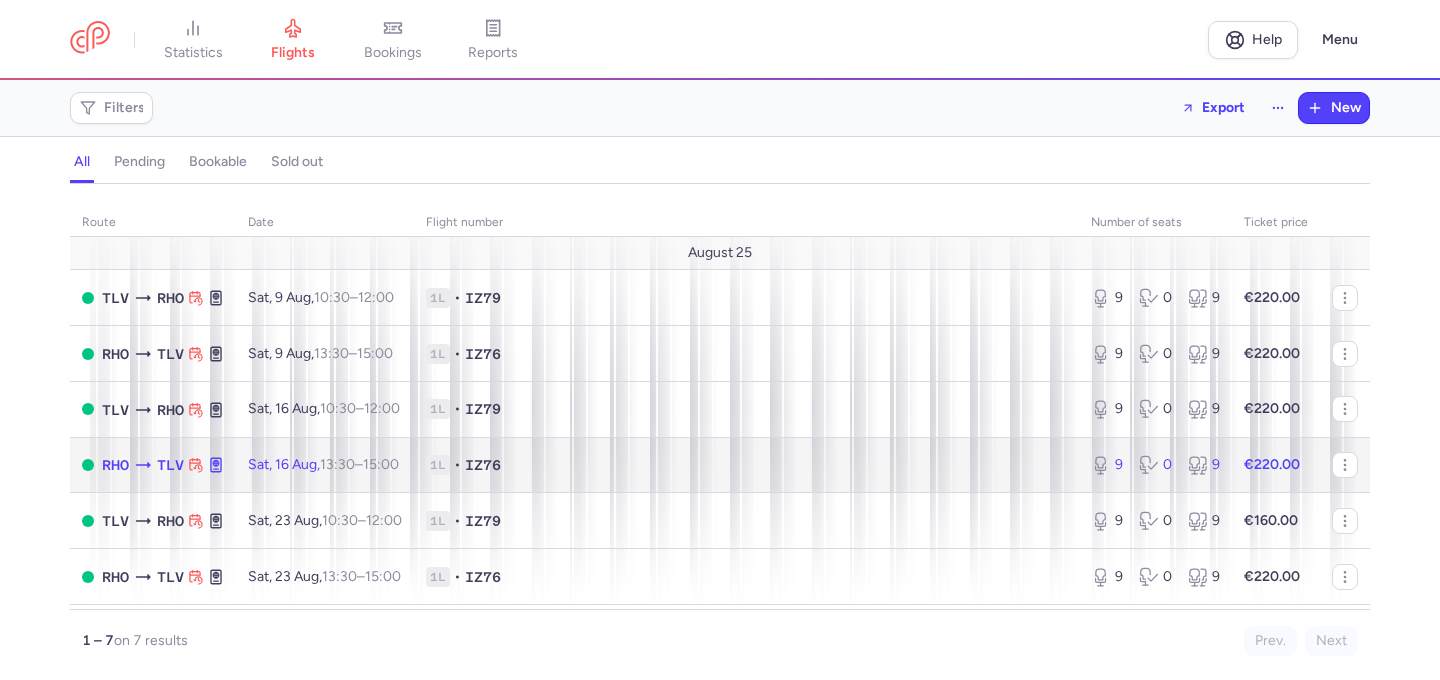 click on "1L • IZ76" 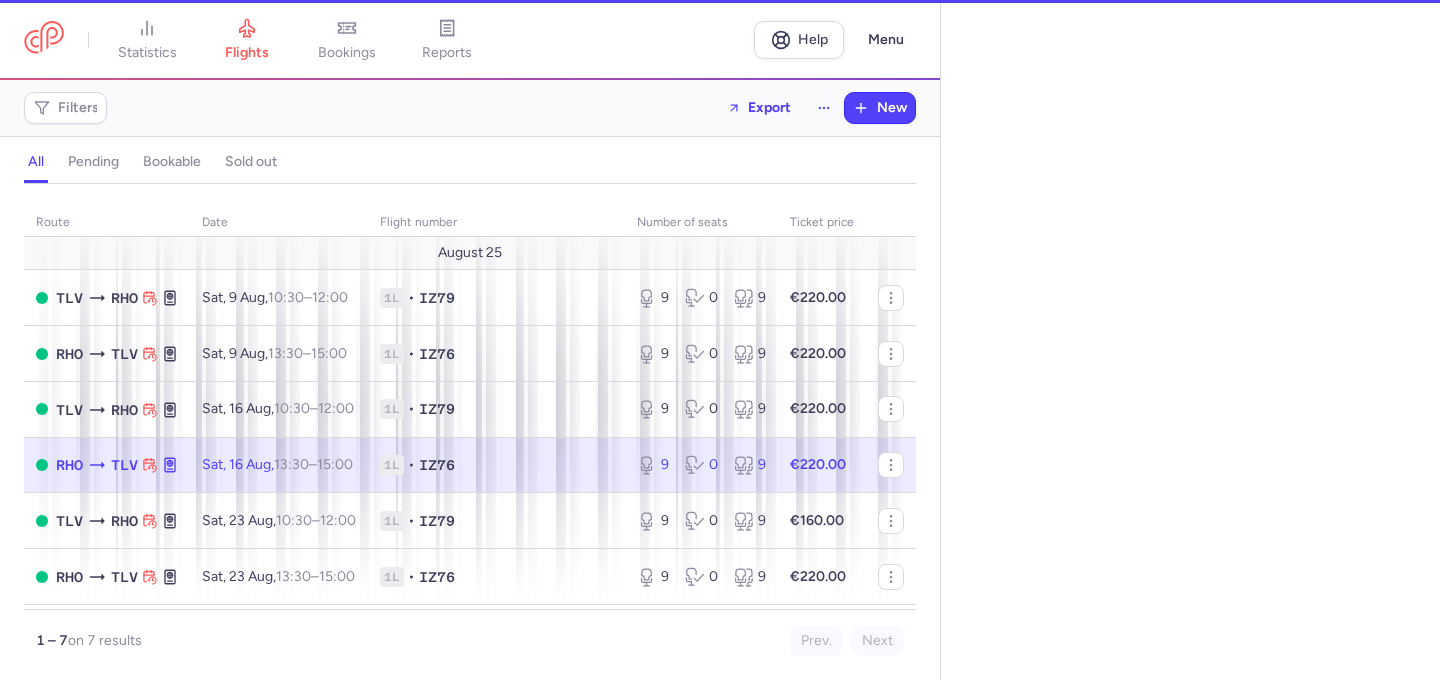 select on "days" 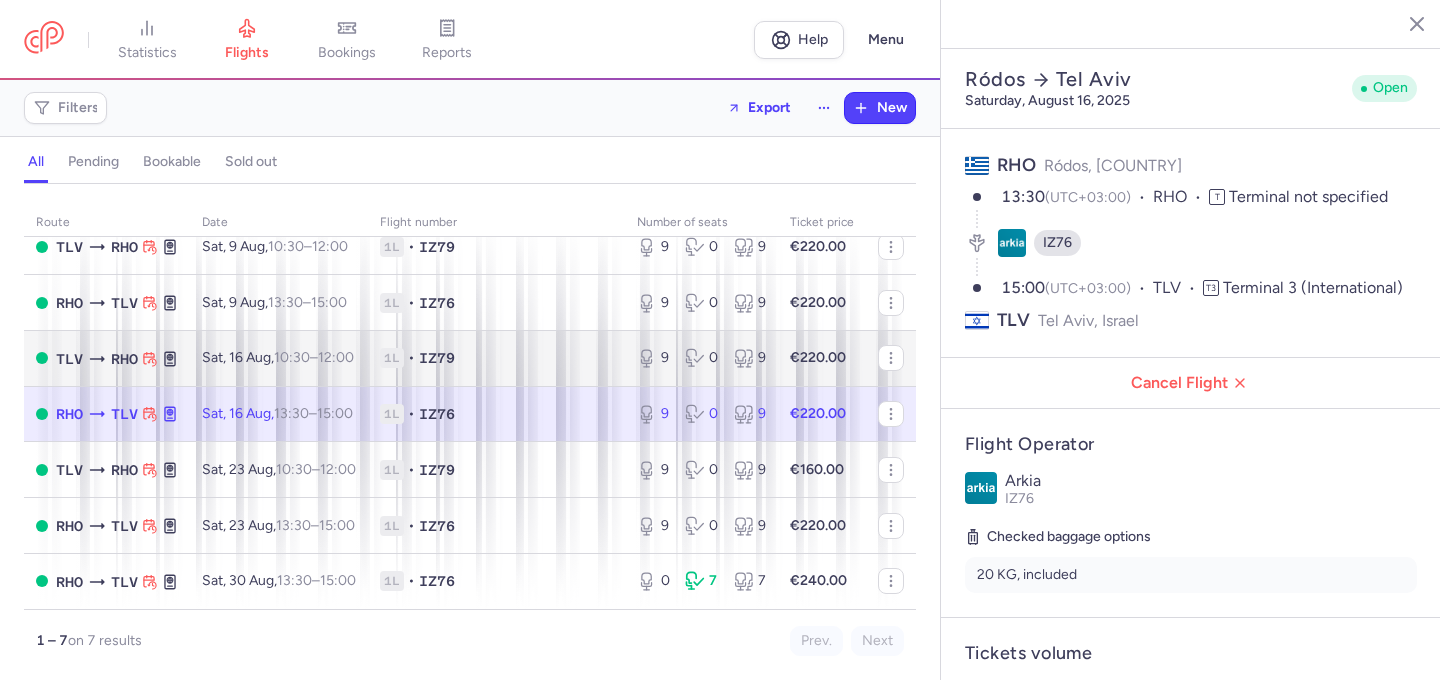 scroll, scrollTop: 0, scrollLeft: 0, axis: both 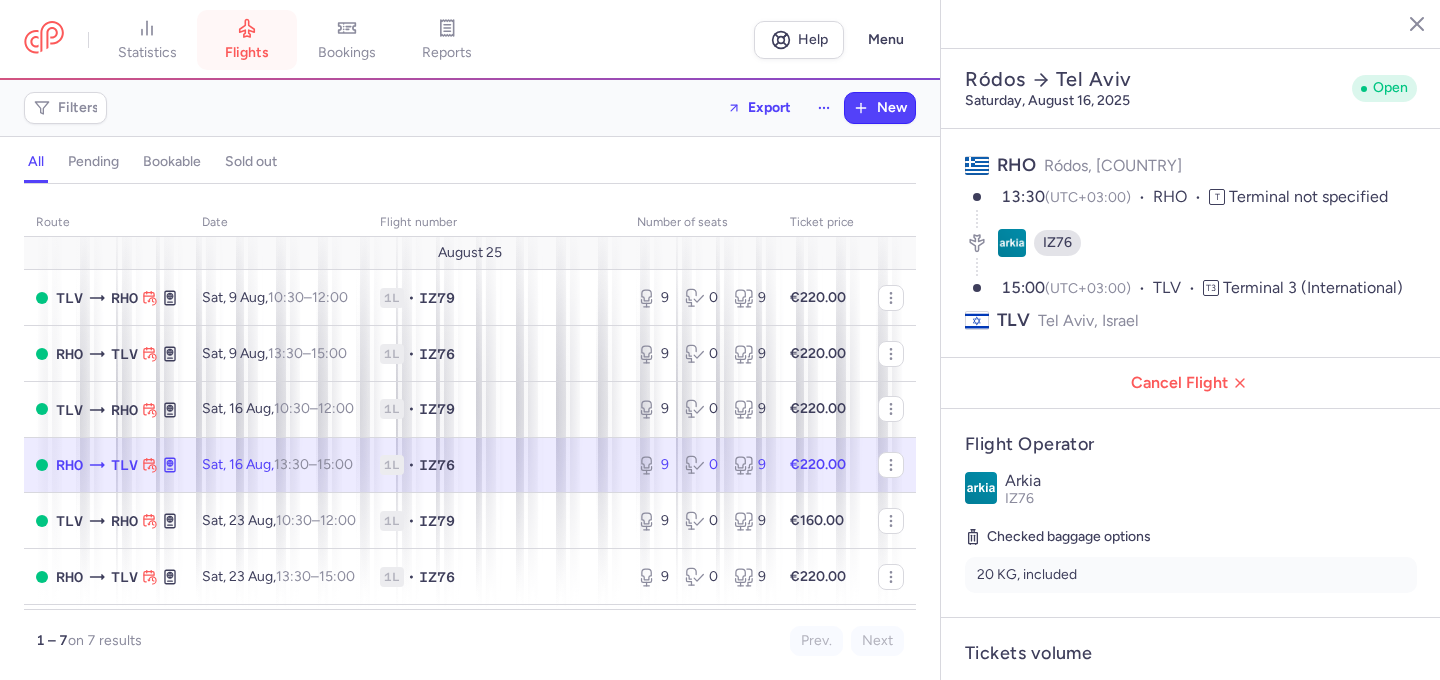 click on "flights" at bounding box center (247, 53) 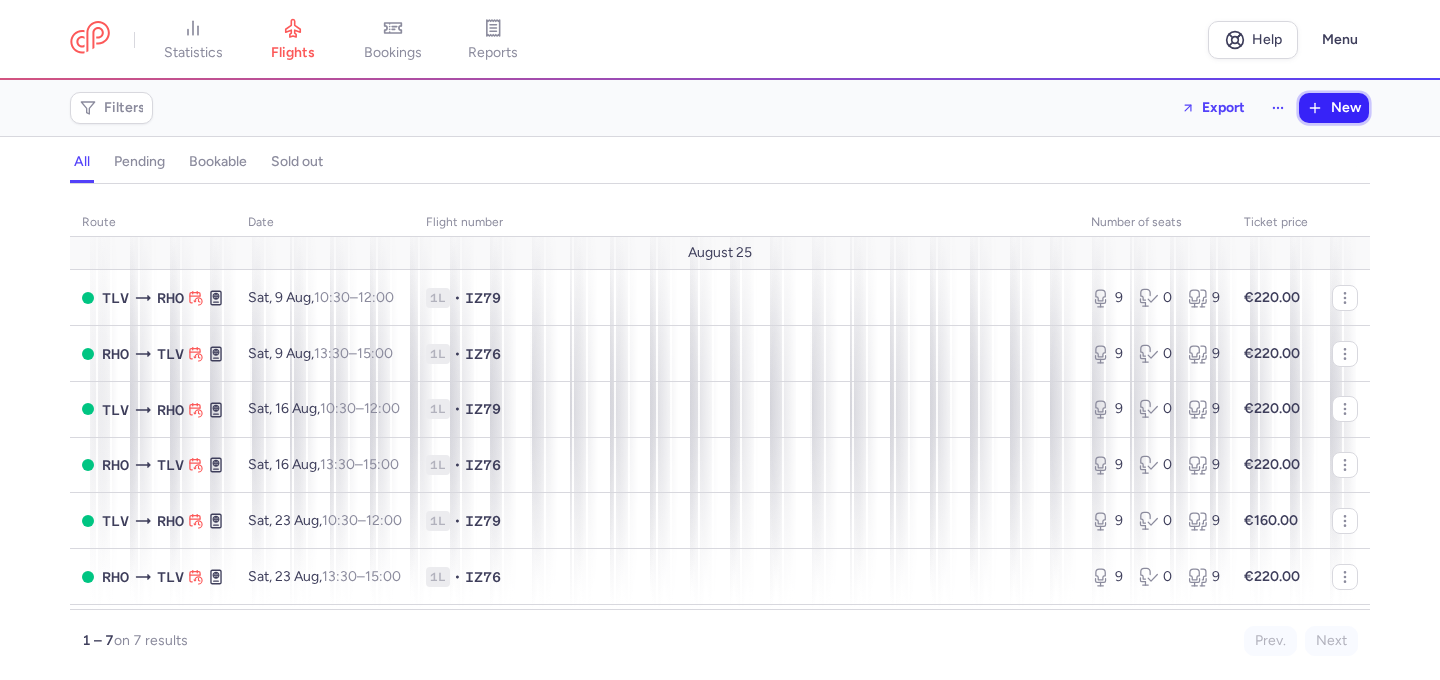 click on "New" at bounding box center [1346, 108] 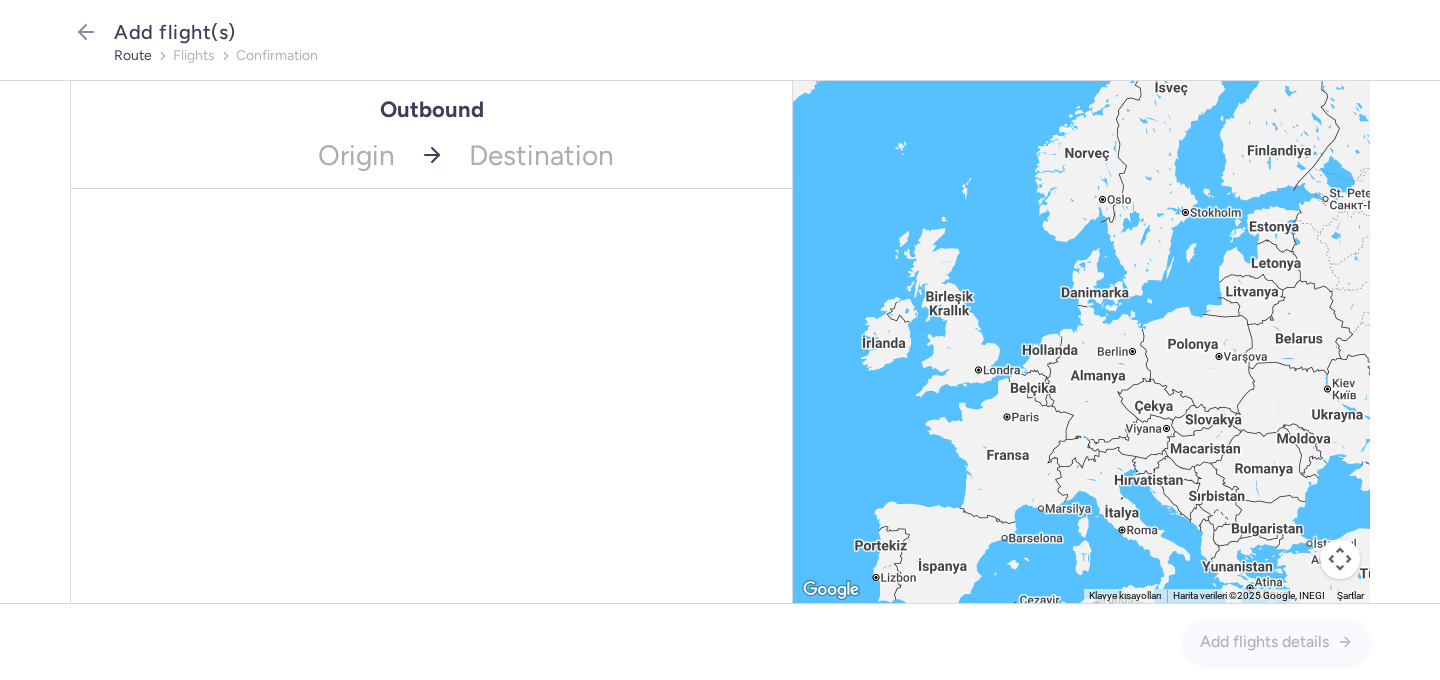 click on "Outbound Origin No elements found. Consider changing the search query. Type an IATA code, a city, an airport name... Destination No elements found. Consider changing the search query. Type an IATA code, a city, an airport name..." at bounding box center [431, 342] 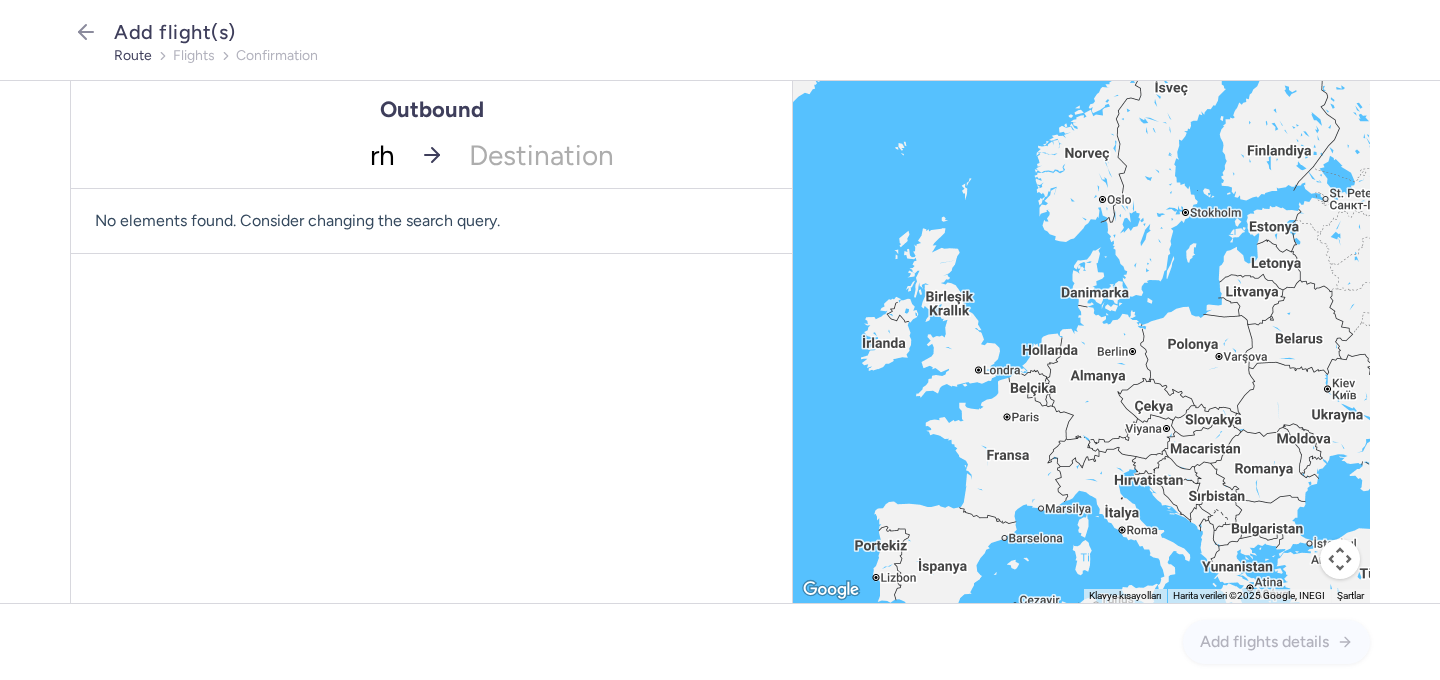 type on "rho" 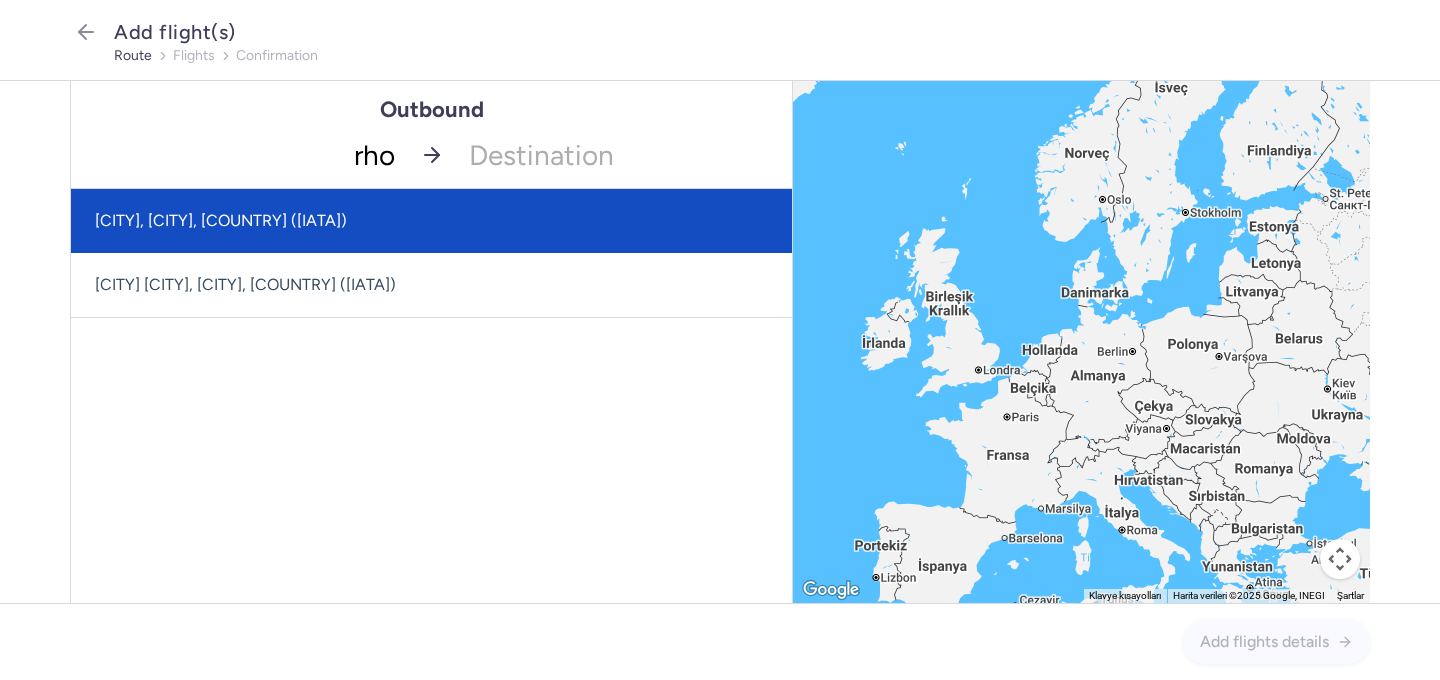 click on "[CITY], [CITY], [COUNTRY] ([IATA])" 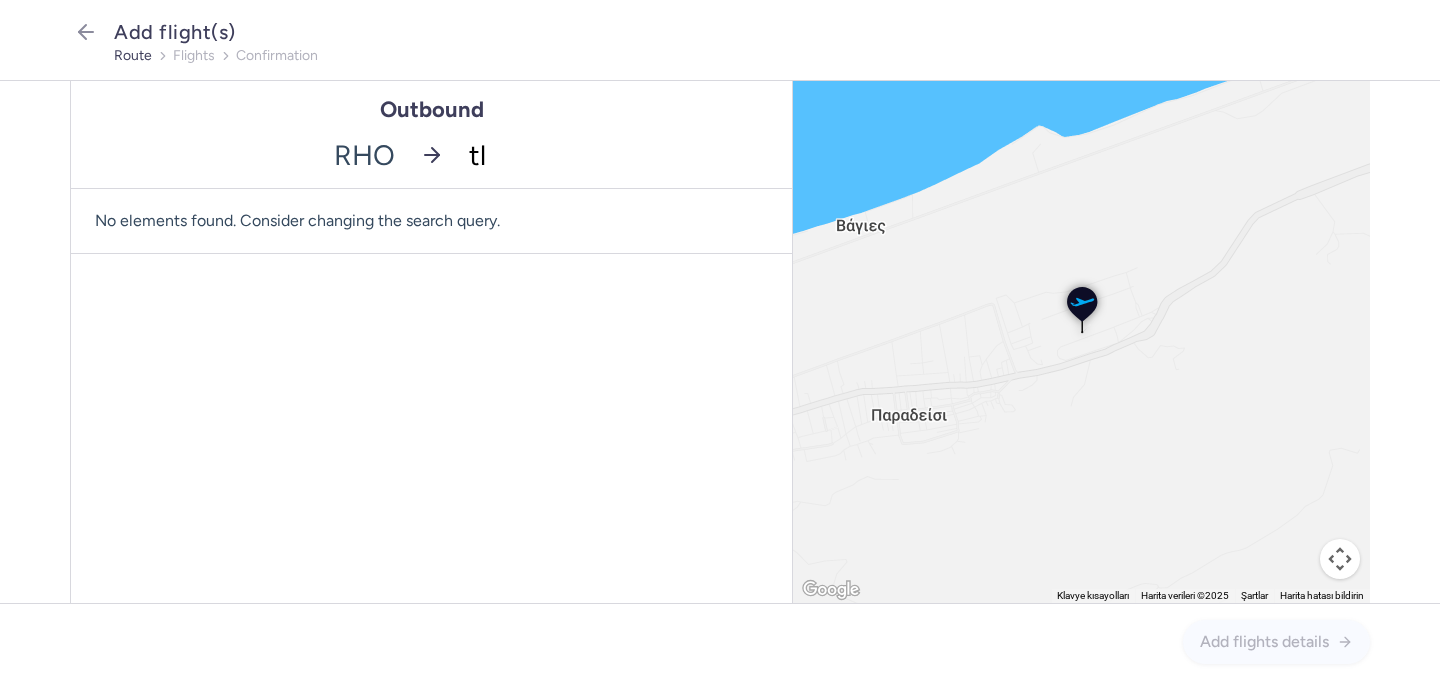 type on "tlv" 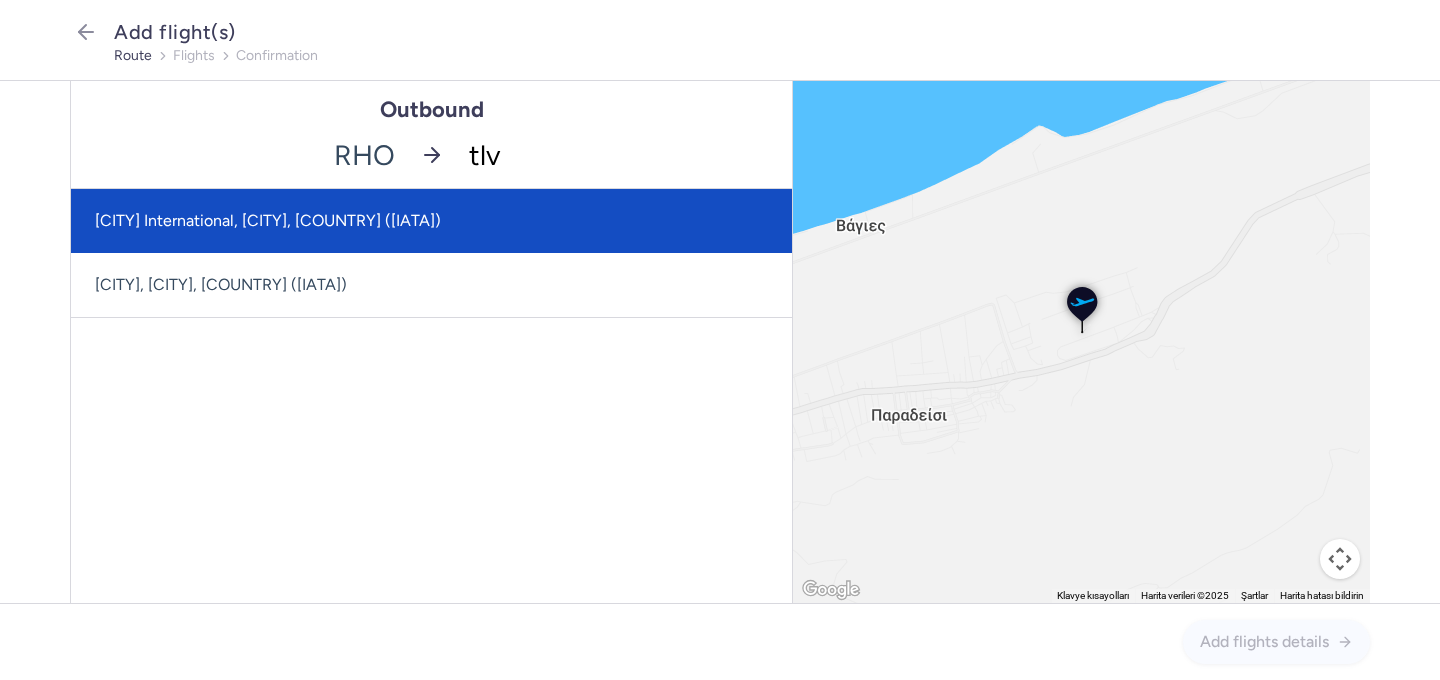 click on "[CITY] International, [CITY], [COUNTRY] ([IATA])" 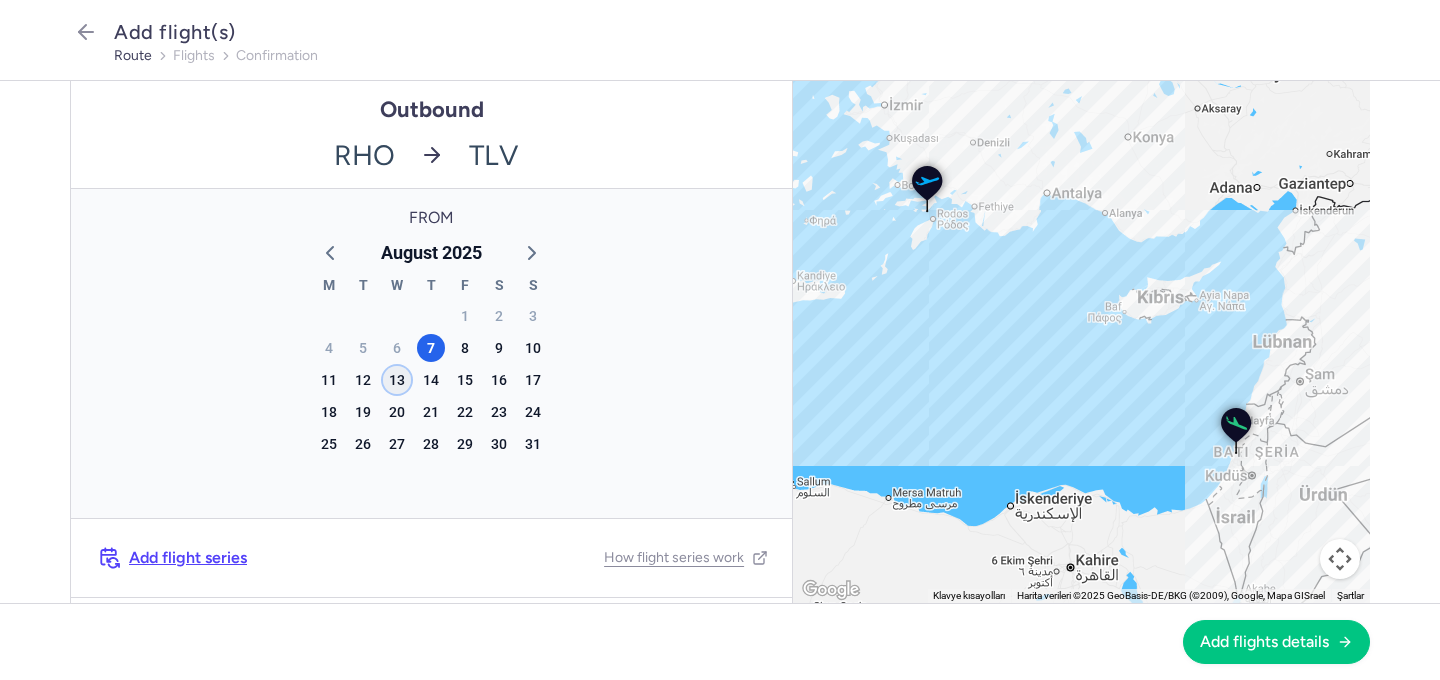 click on "13" 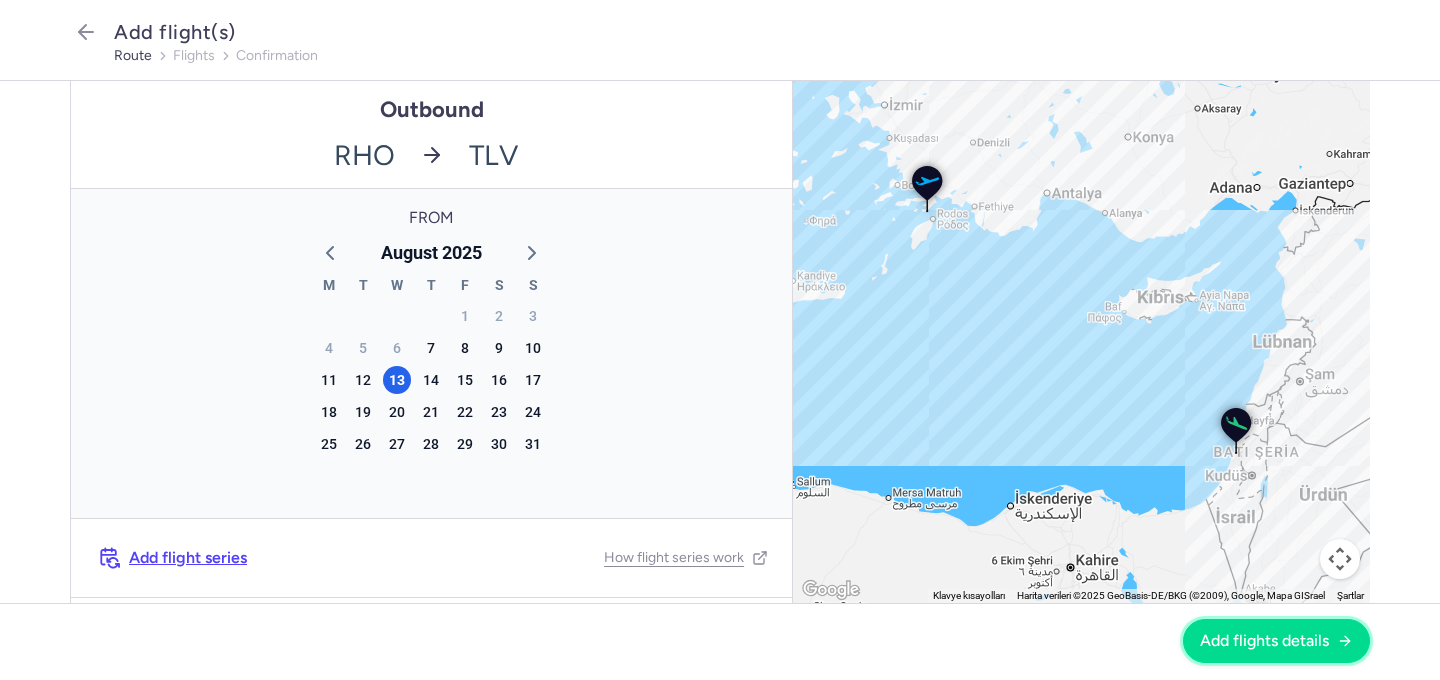 click on "Add flights details" at bounding box center [1264, 641] 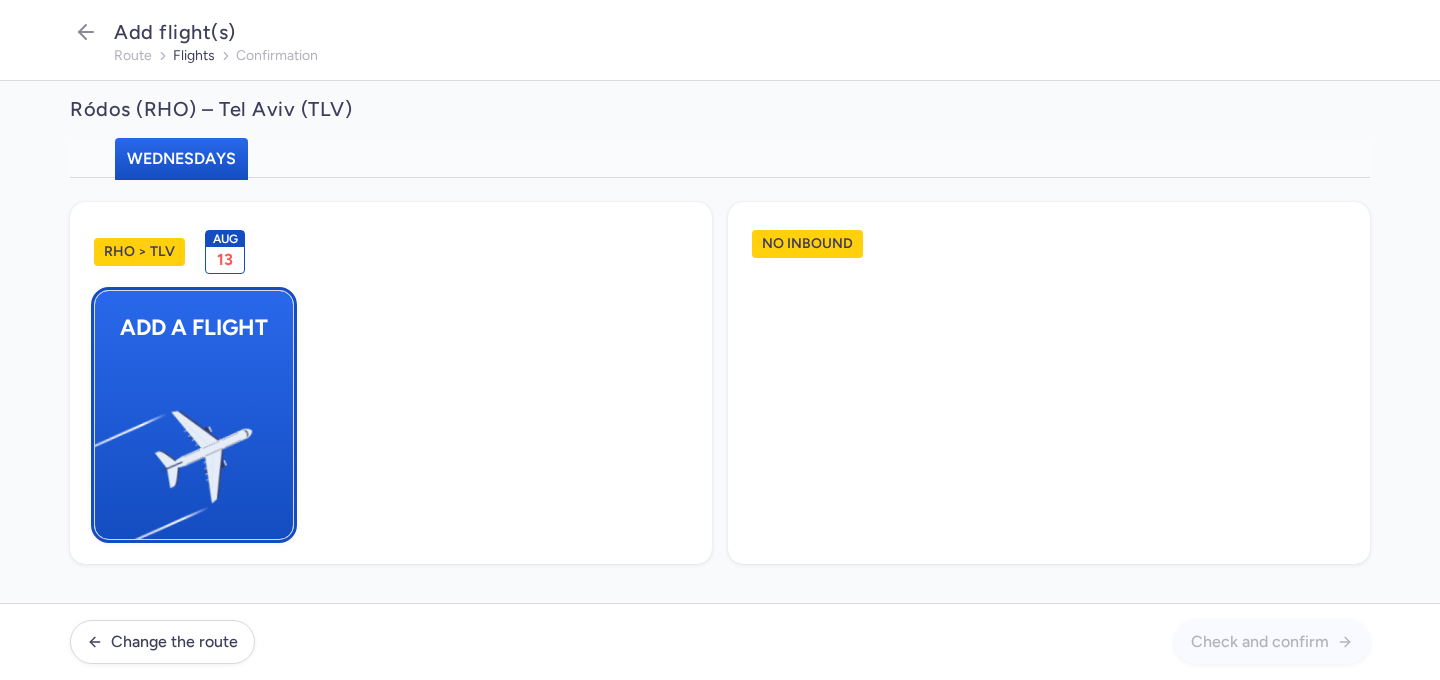 click at bounding box center (105, 448) 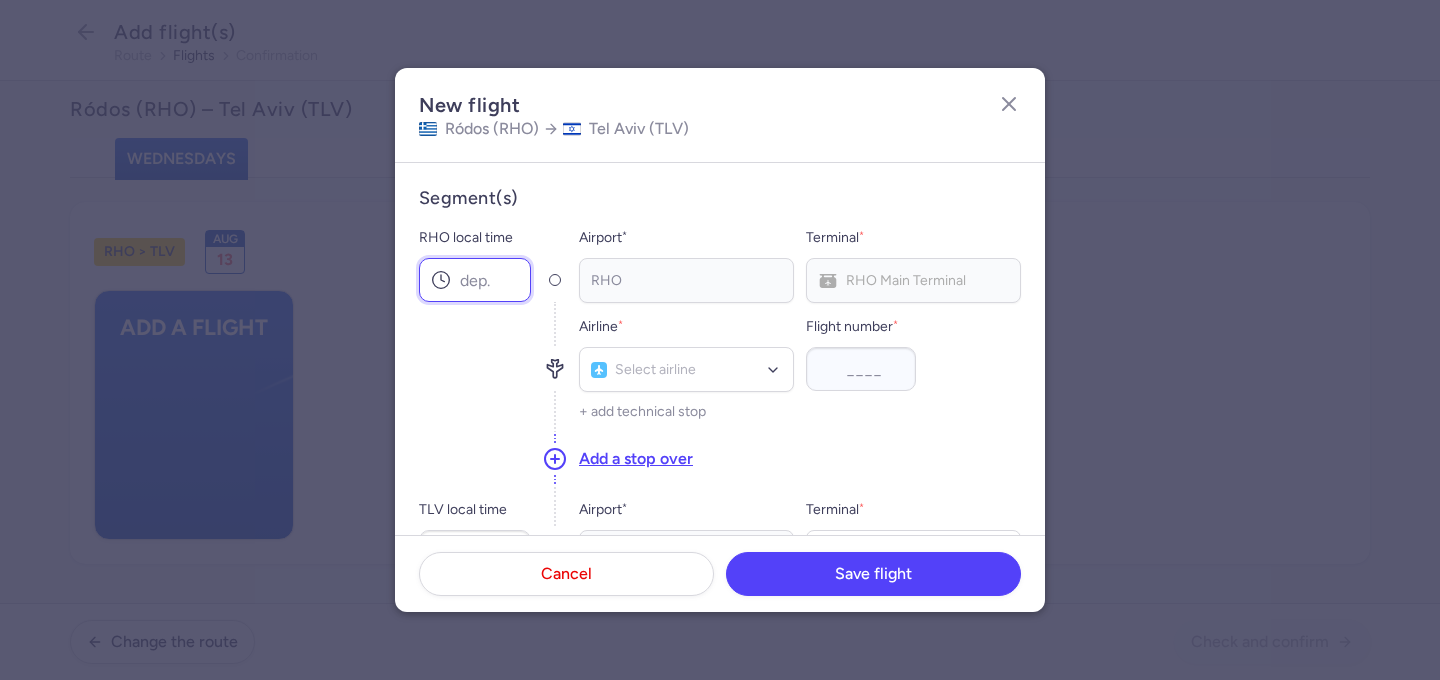 click on "RHO local time" at bounding box center [475, 280] 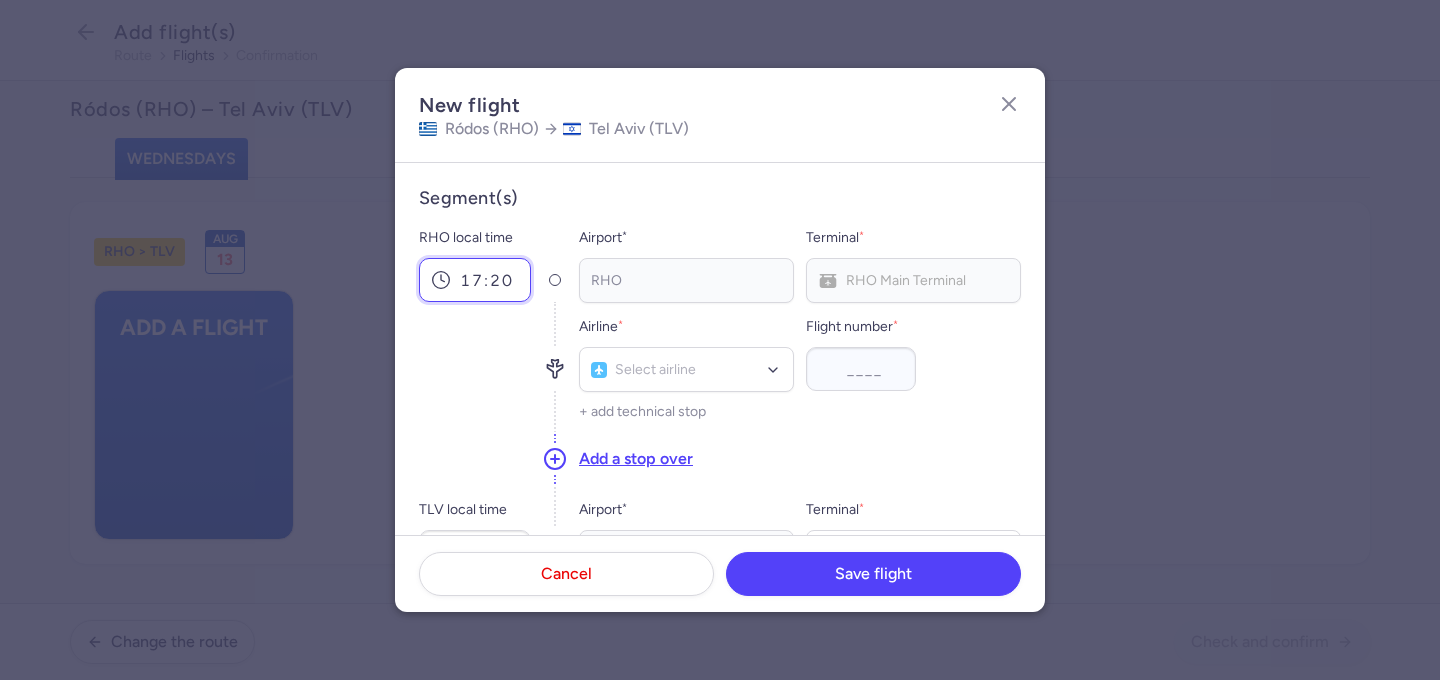 type on "17:20" 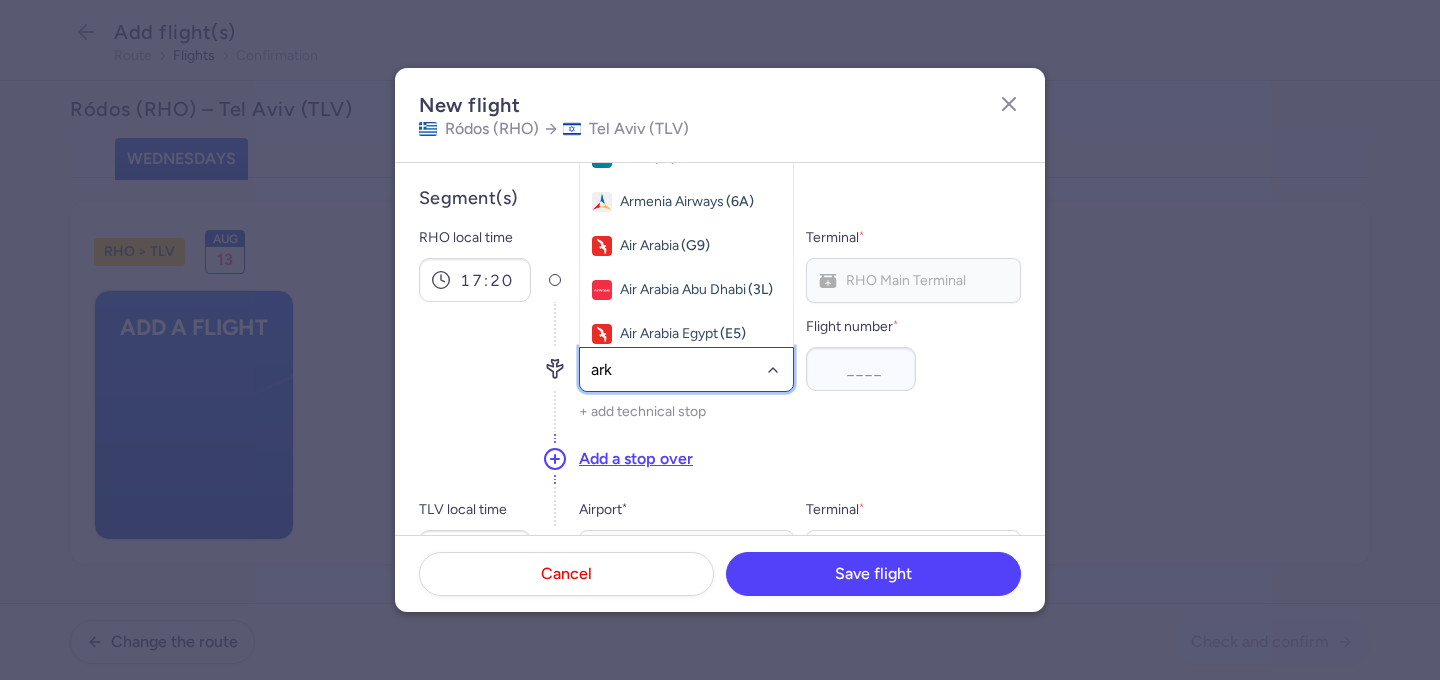 click on "ark" 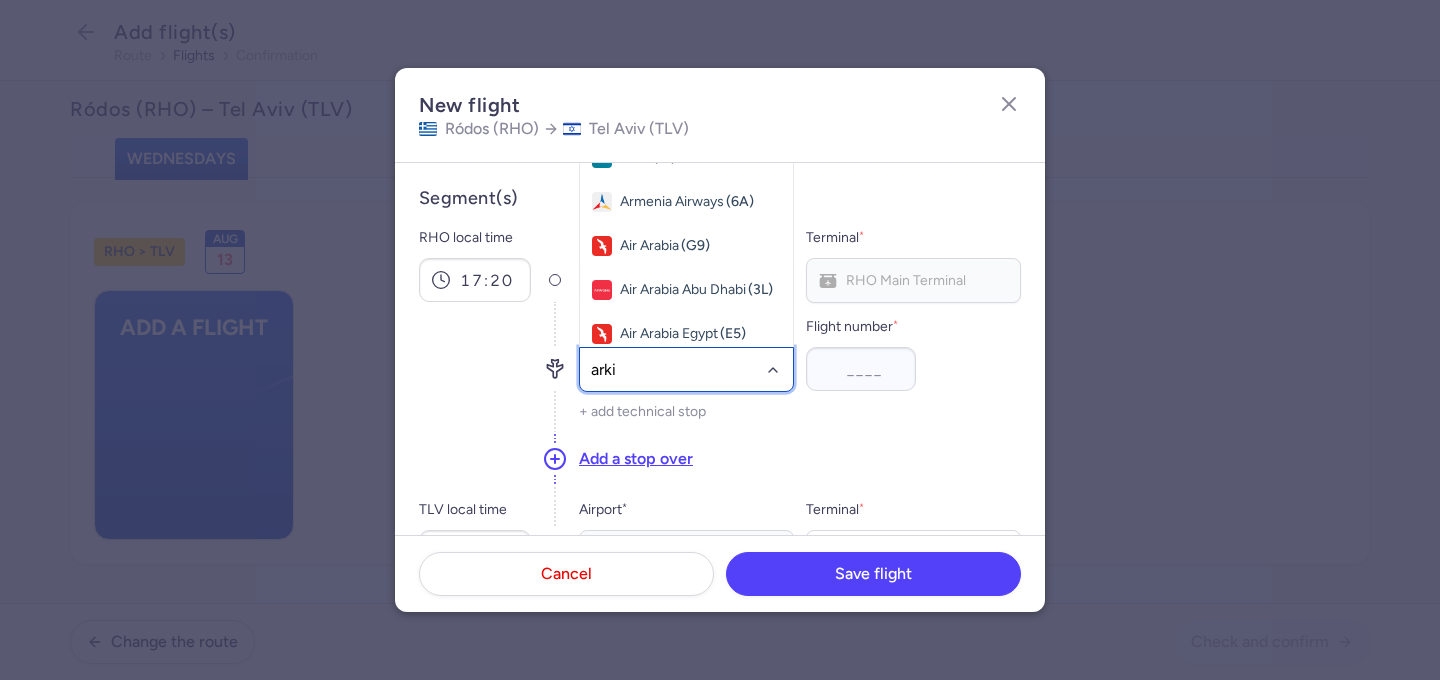 type on "arkia" 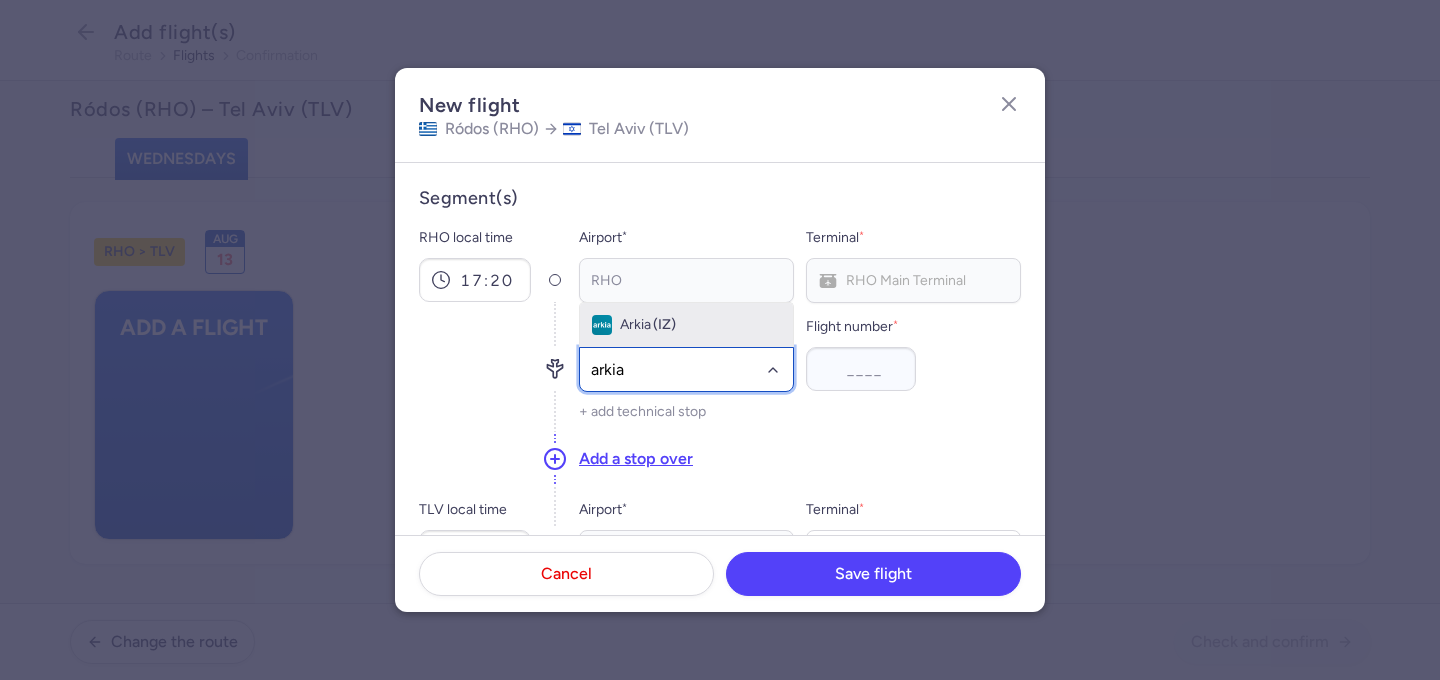 click on "(IZ)" at bounding box center [664, 325] 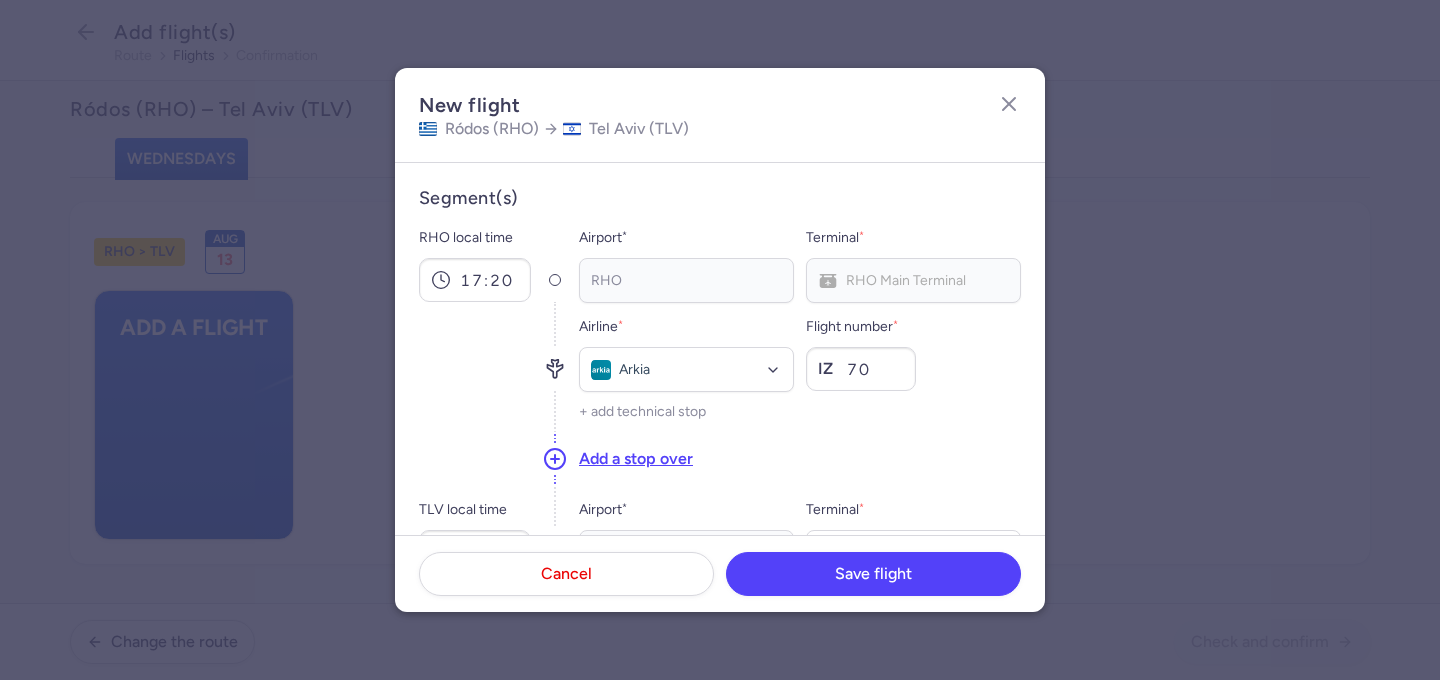 type on "70" 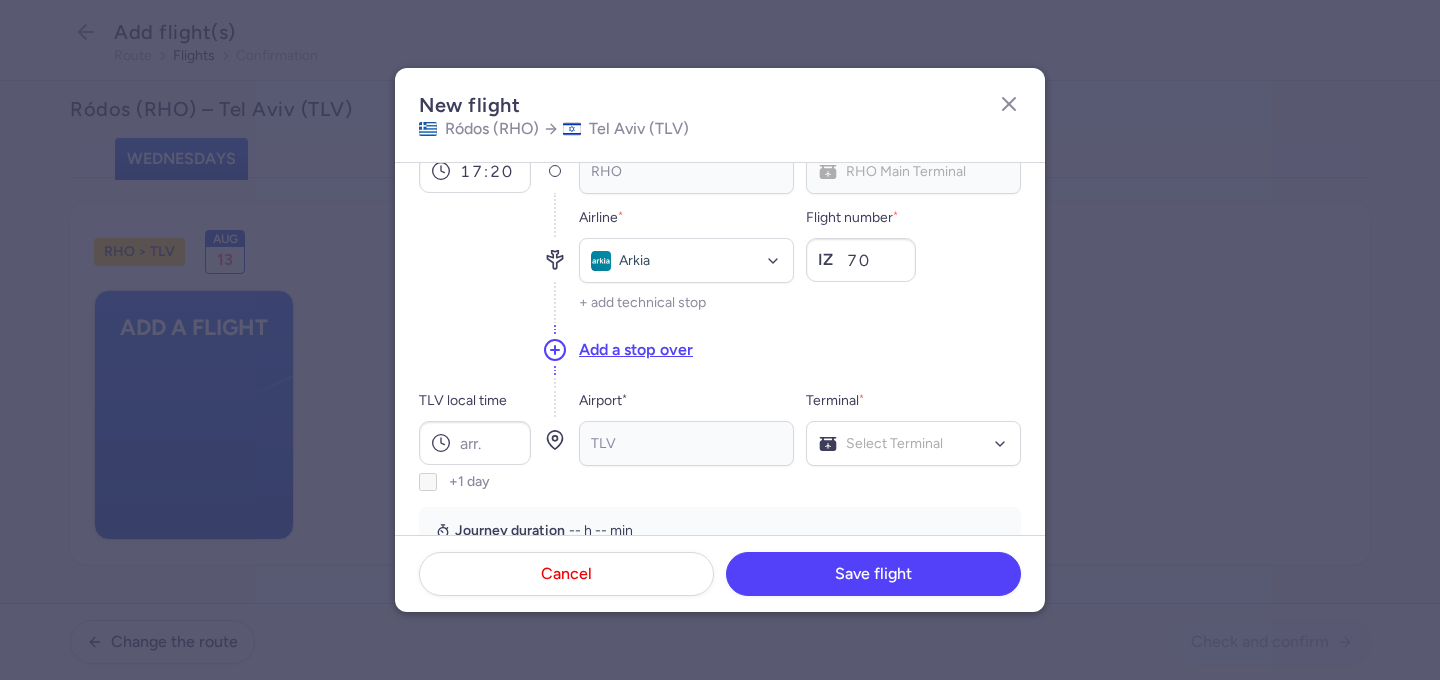 scroll, scrollTop: 113, scrollLeft: 0, axis: vertical 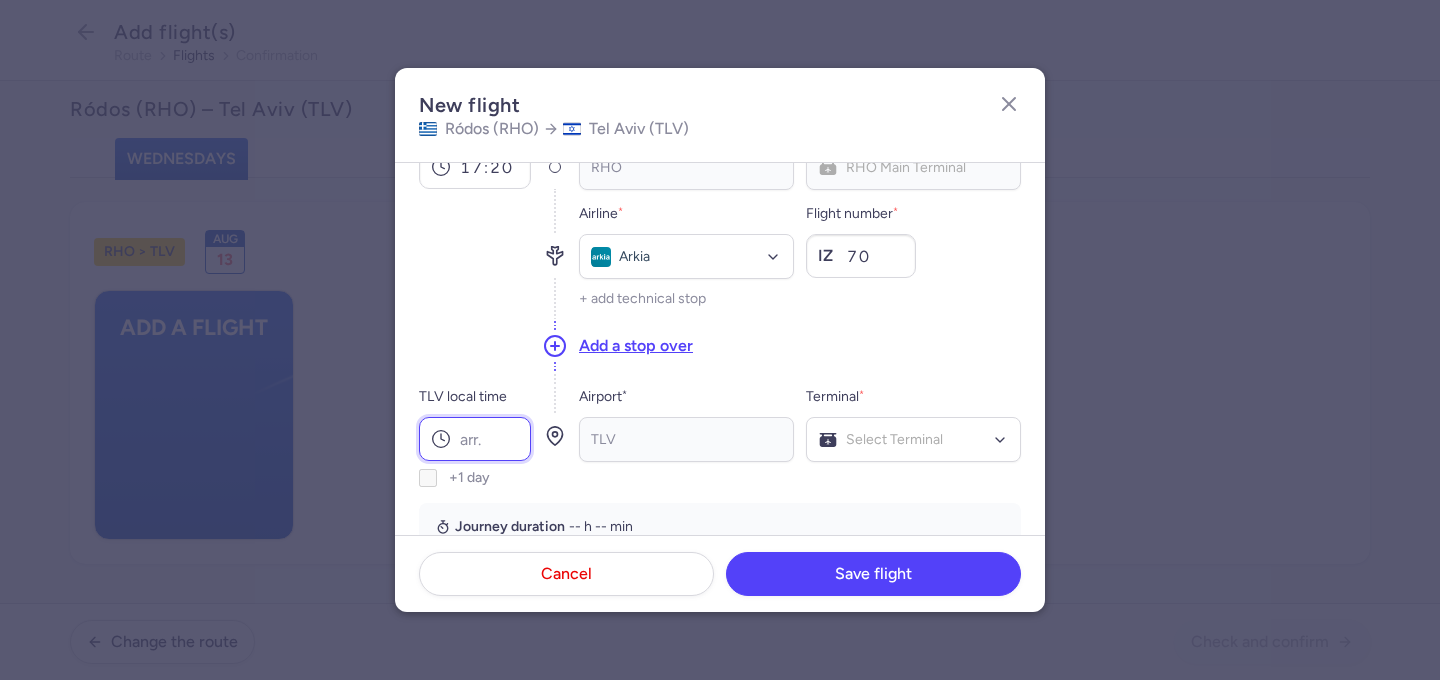 click on "TLV local time" at bounding box center (475, 439) 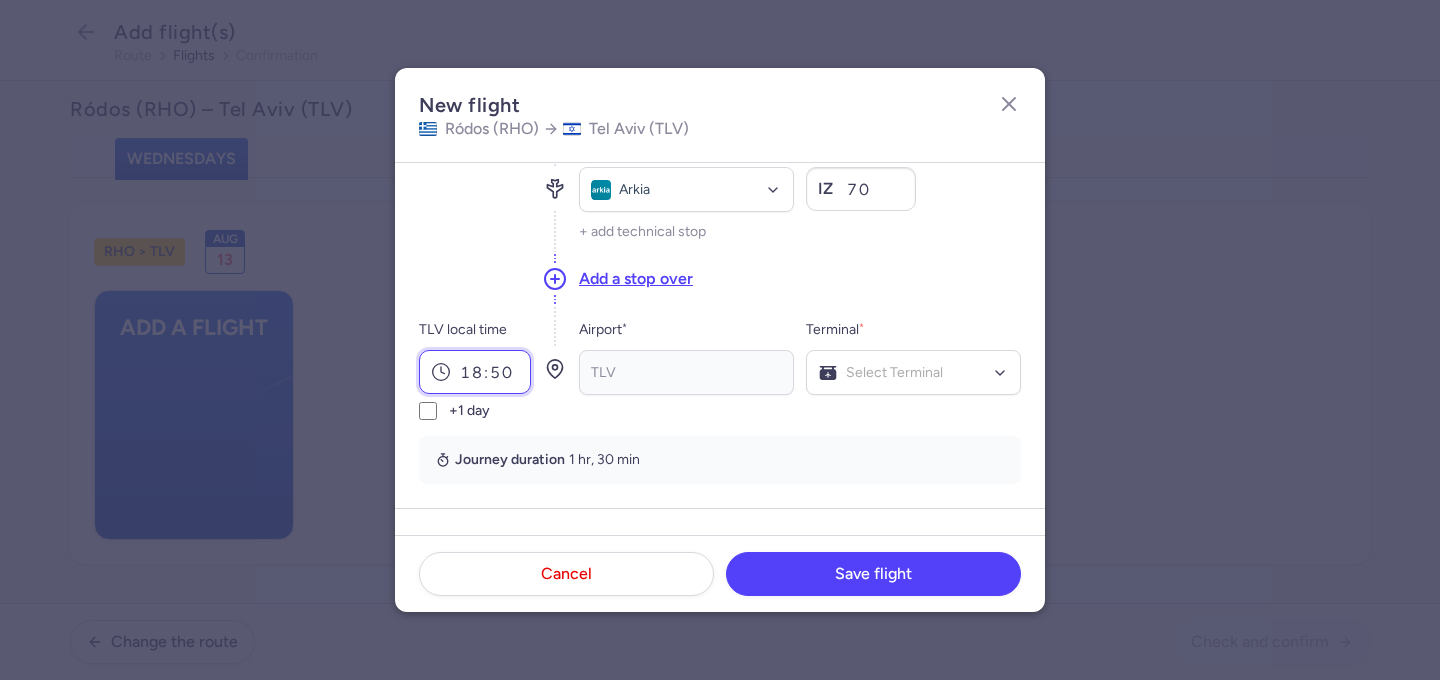 scroll, scrollTop: 216, scrollLeft: 0, axis: vertical 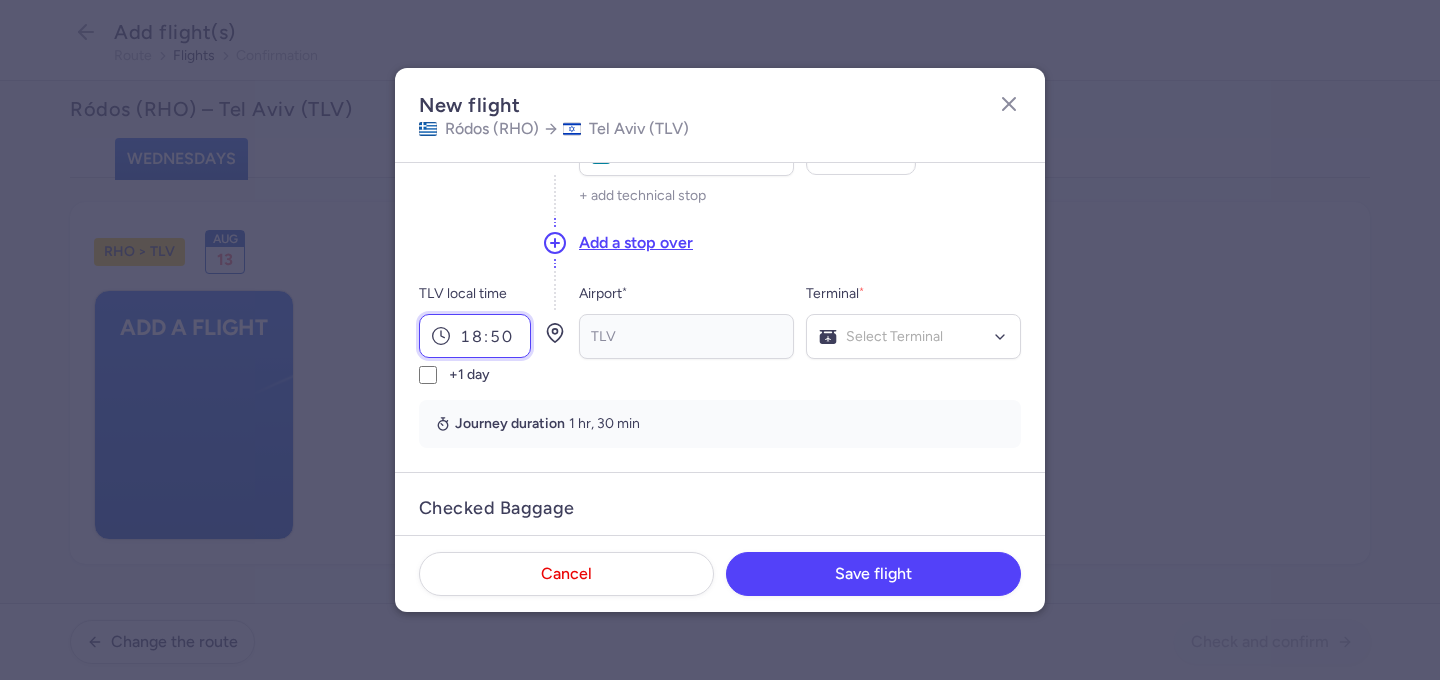 type on "18:50" 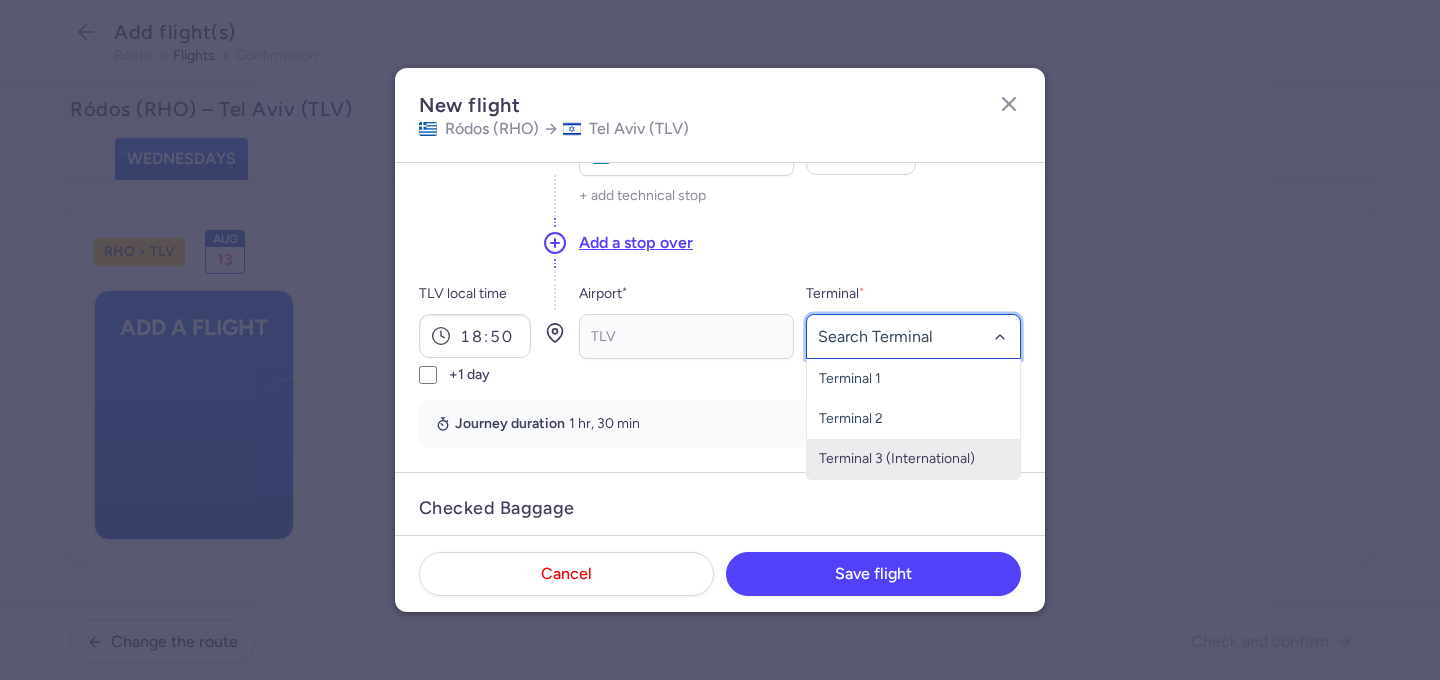 click on "Terminal 3 (International)" 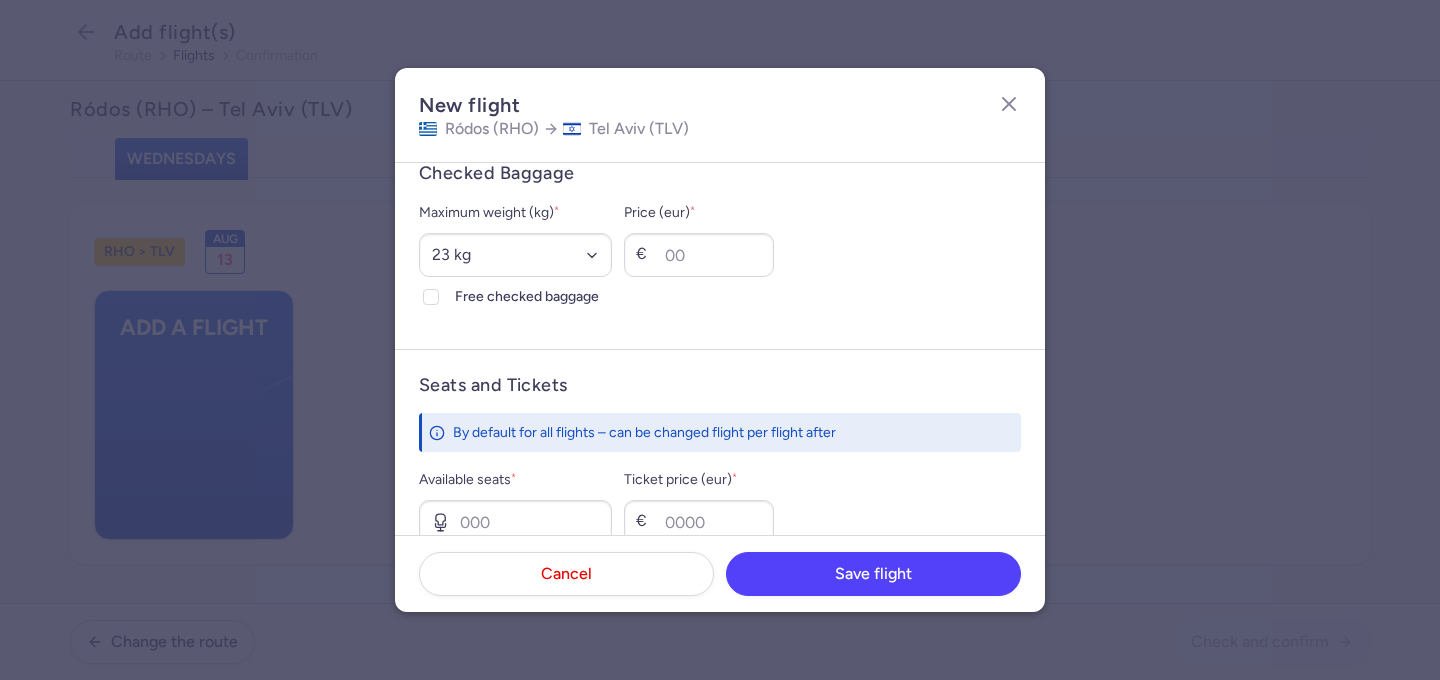 scroll, scrollTop: 552, scrollLeft: 0, axis: vertical 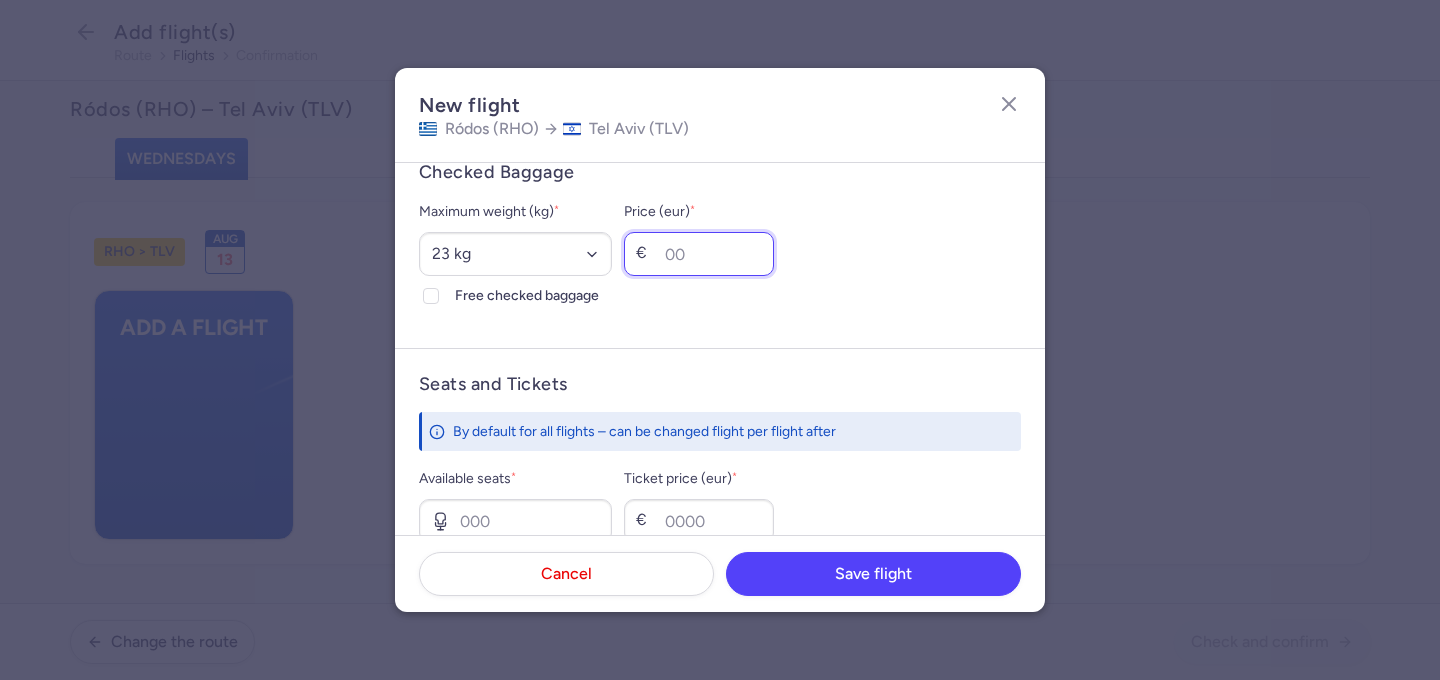 click on "Price (eur)  *" at bounding box center (699, 254) 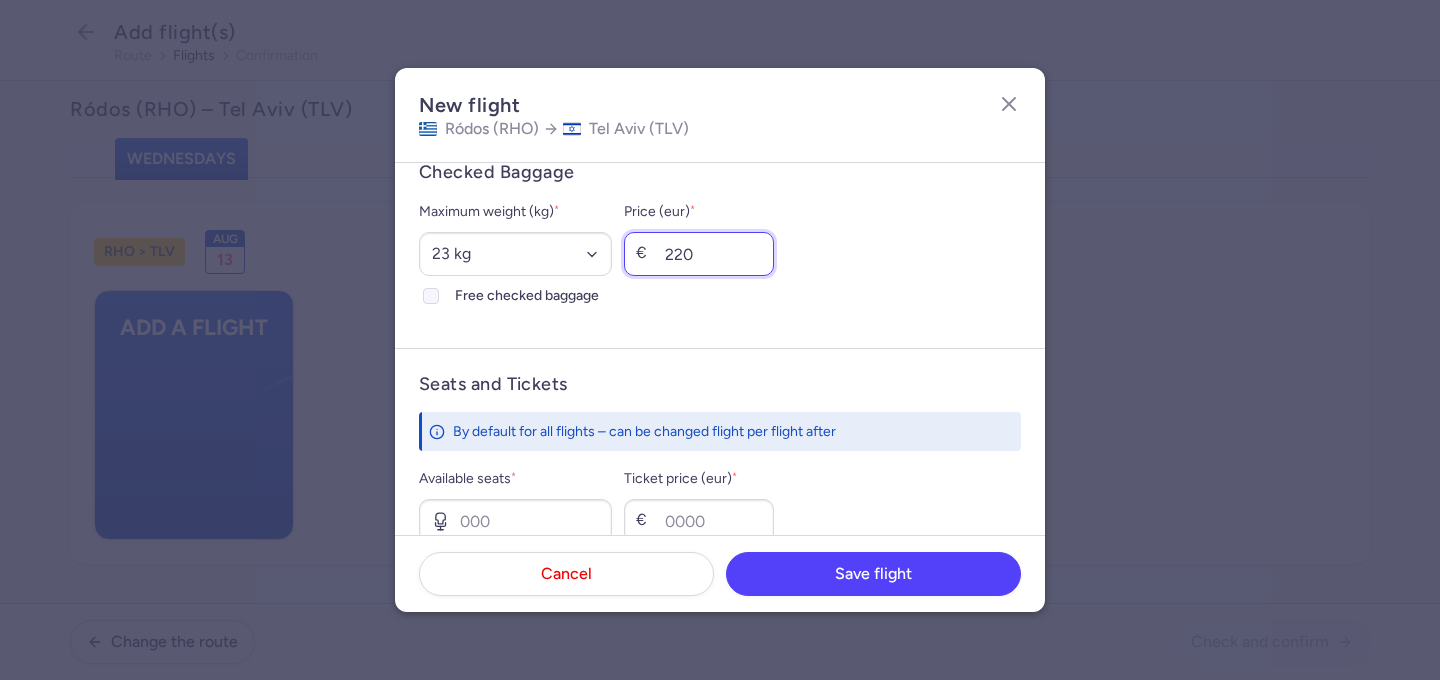 type on "220" 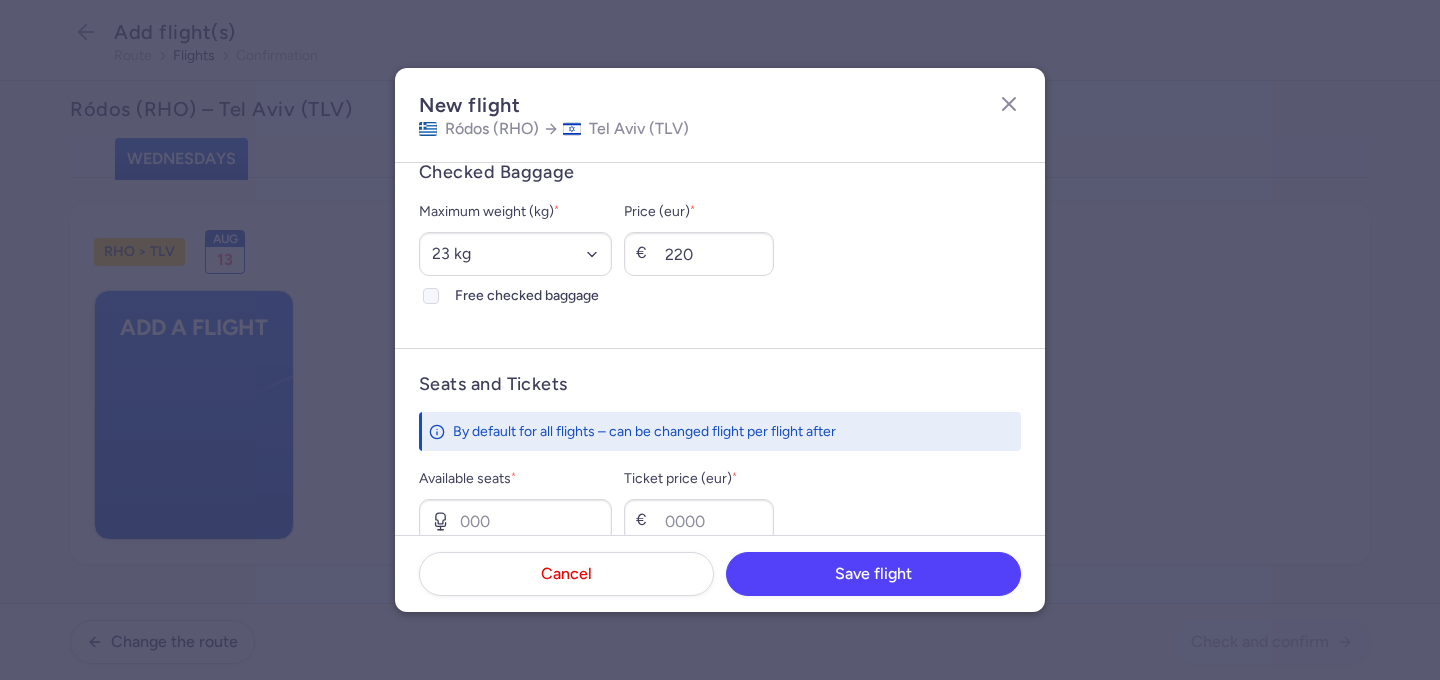 click 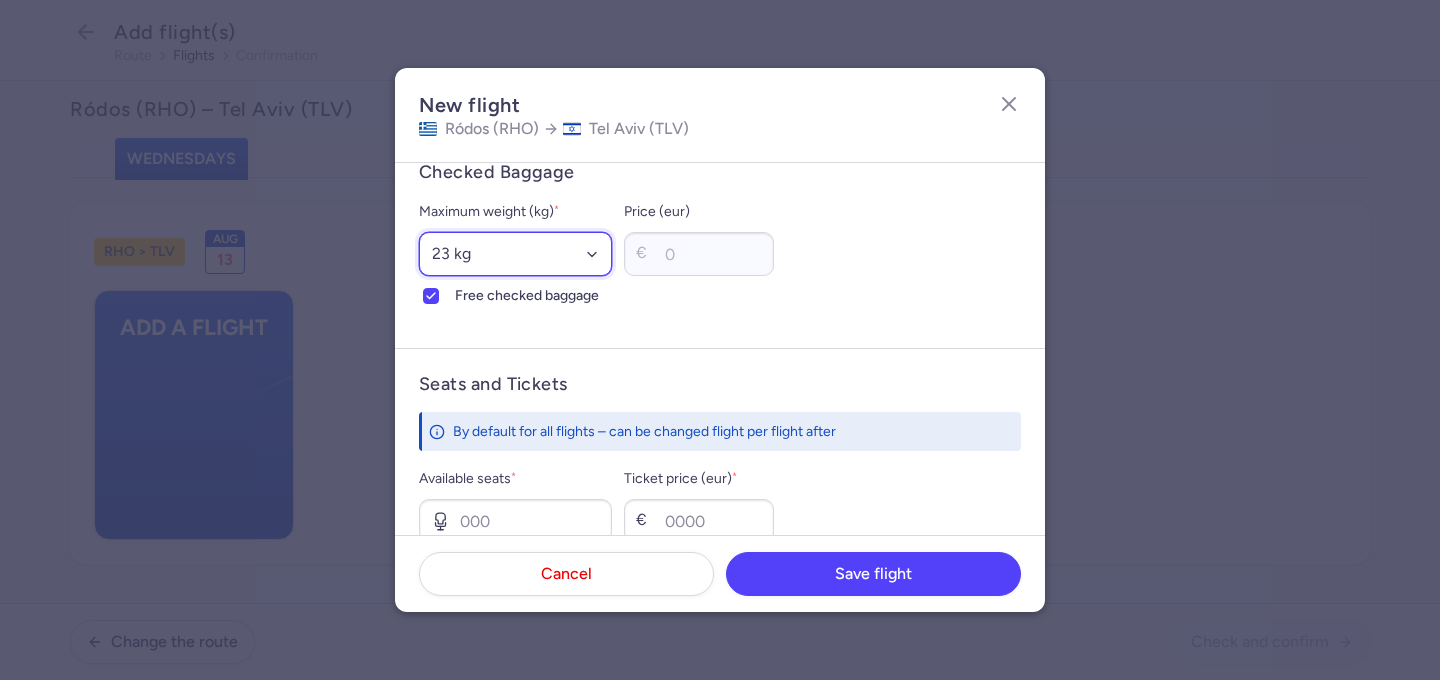 click on "Select an option 15 kg 16 kg 17 kg 18 kg 19 kg 20 kg 21 kg 22 kg 23 kg 24 kg 25 kg 26 kg 27 kg 28 kg 29 kg 30 kg 31 kg 32 kg 33 kg 34 kg 35 kg" at bounding box center [515, 254] 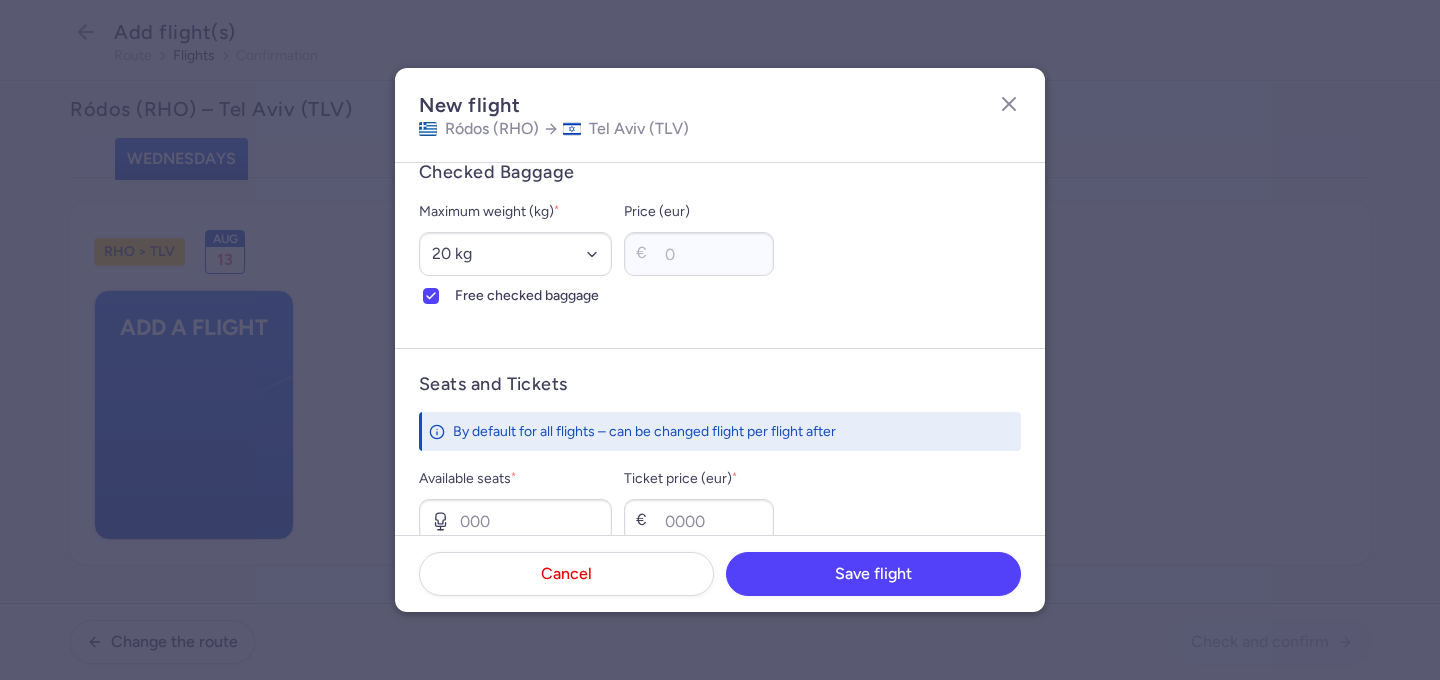 click on "Checked Baggage Maximum weight (kg) * Select an option 15 kg 16 kg 17 kg 18 kg 19 kg 20 kg 21 kg 22 kg 23 kg 24 kg 25 kg 26 kg 27 kg 28 kg 29 kg 30 kg 31 kg 32 kg 33 kg 34 kg 35 kg Free checked baggage Price (eur) € 0" at bounding box center [720, 242] 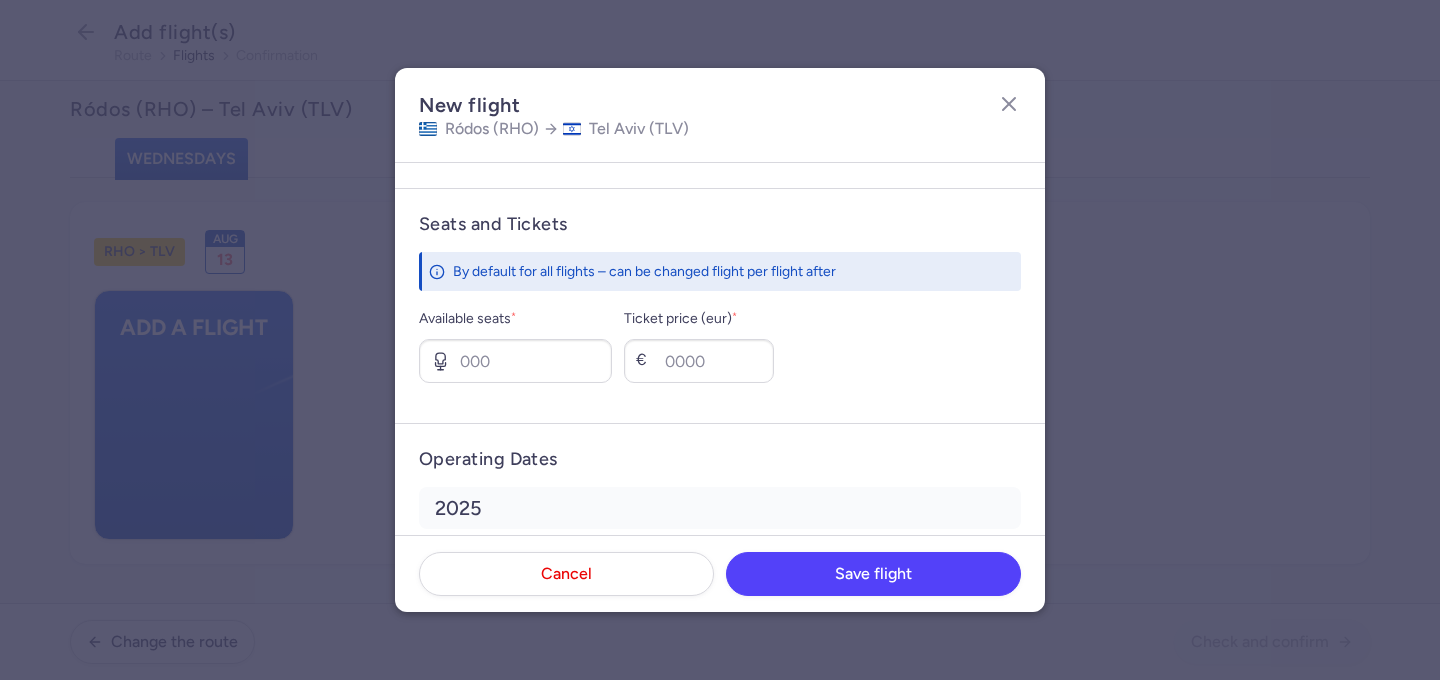 scroll, scrollTop: 723, scrollLeft: 0, axis: vertical 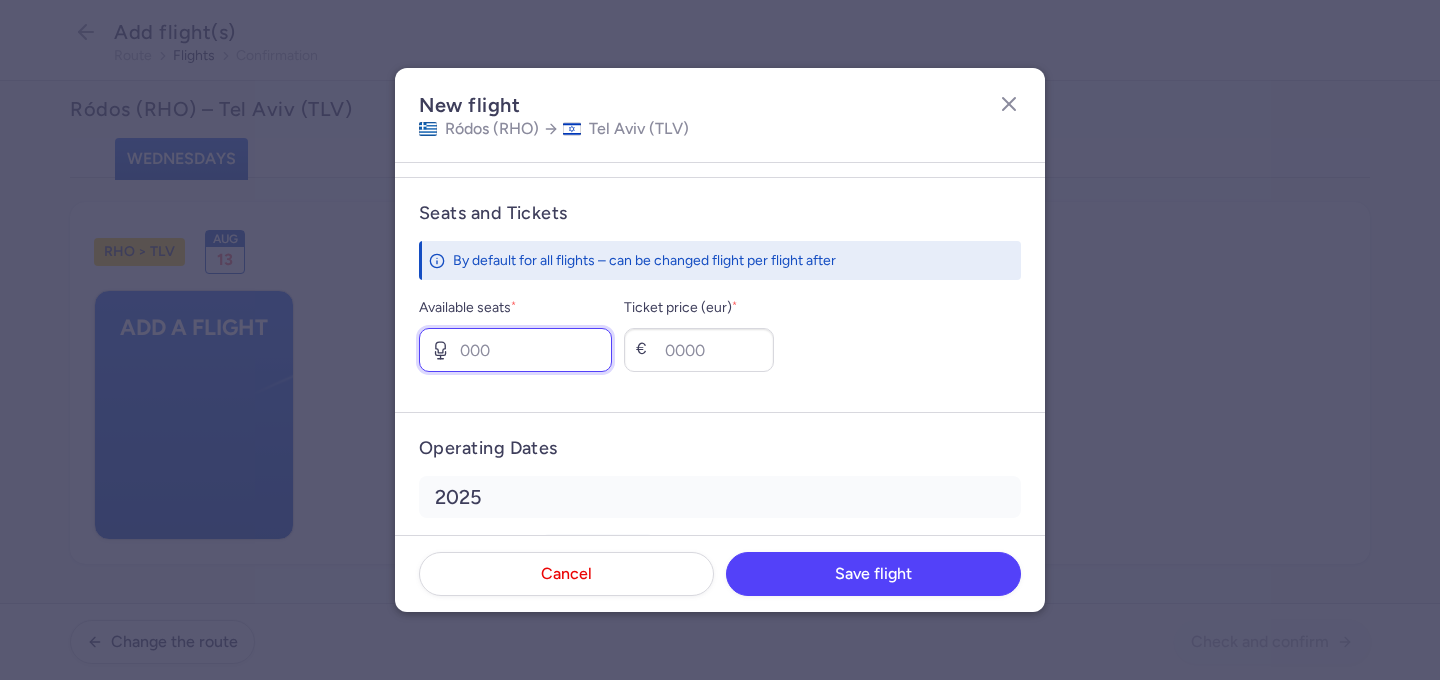 click on "Available seats  *" at bounding box center (515, 350) 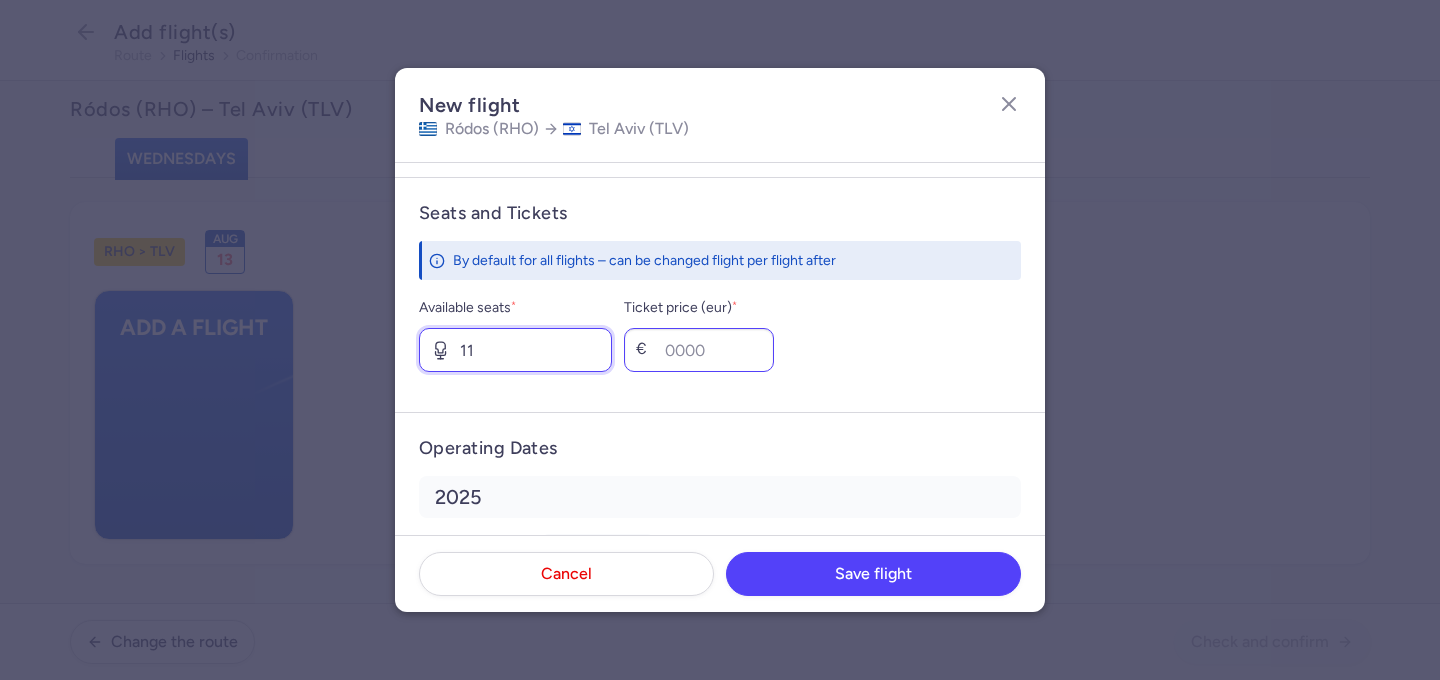 type on "11" 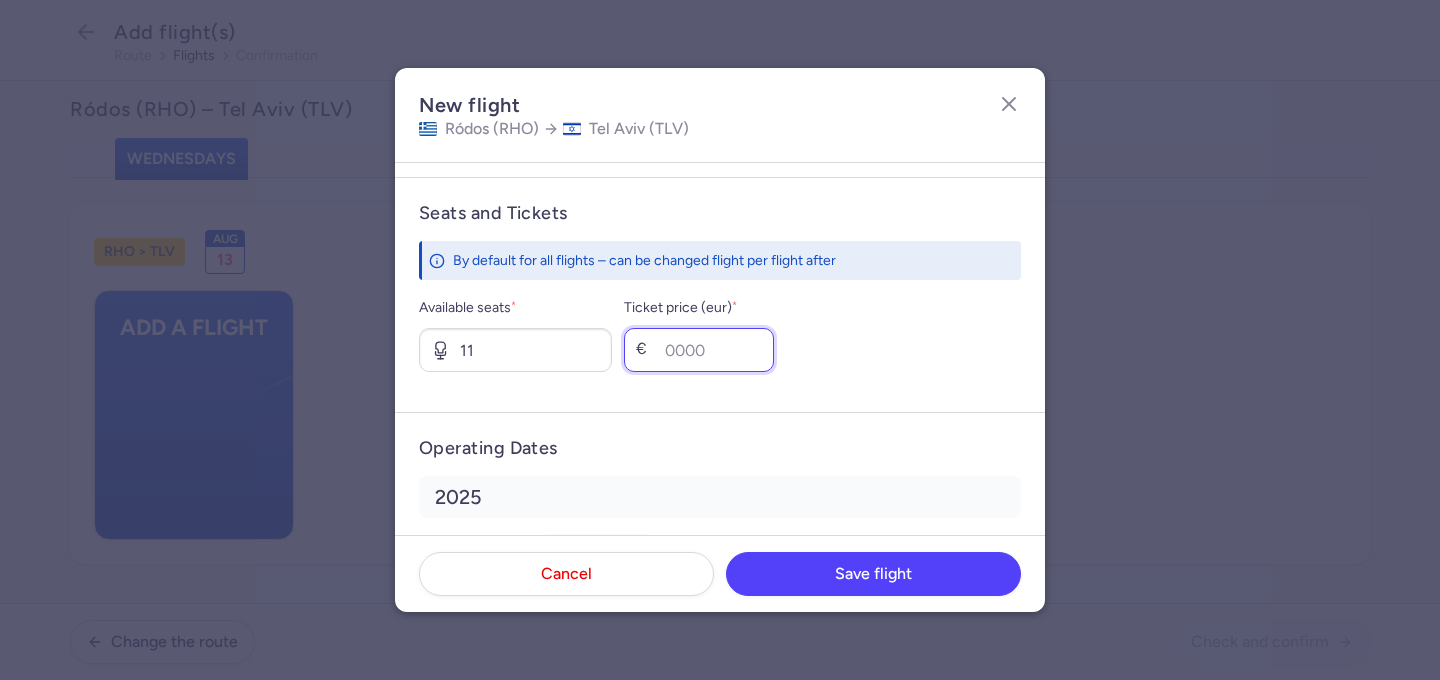 click on "Ticket price (eur)  *" at bounding box center (699, 350) 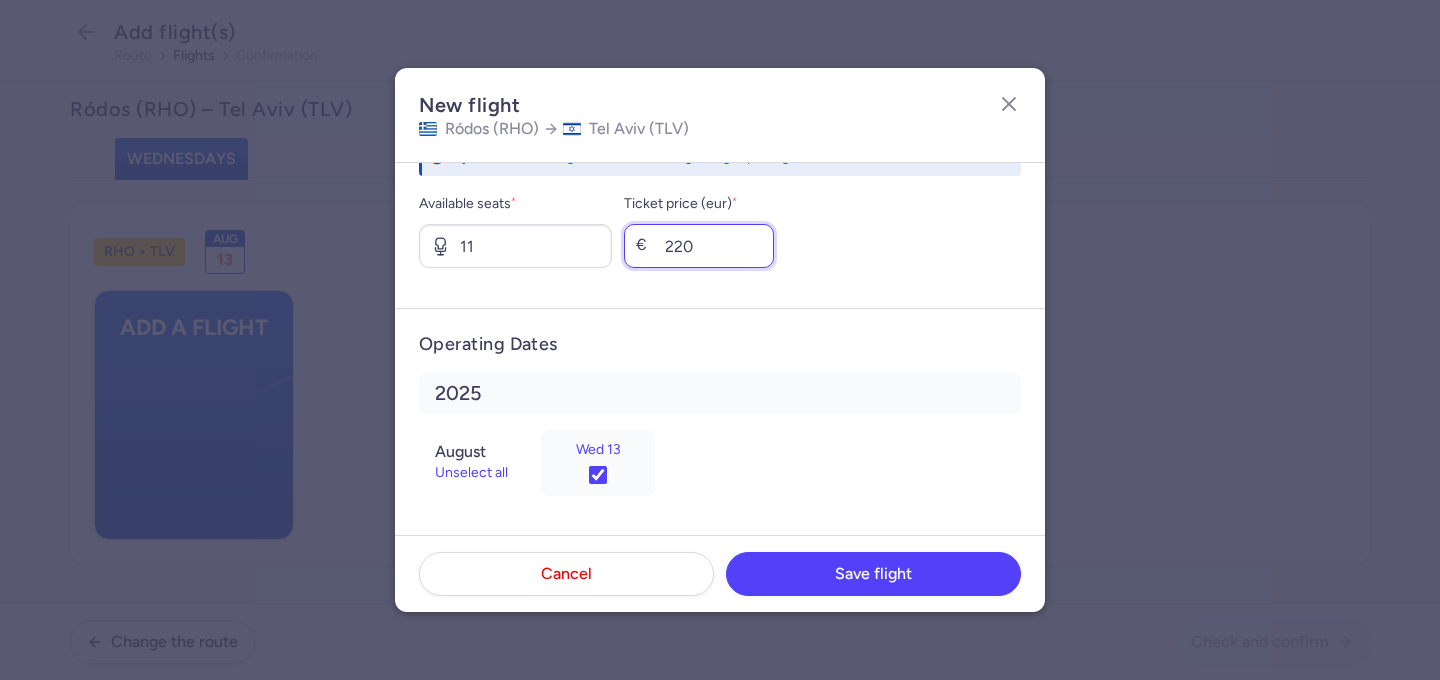 scroll, scrollTop: 828, scrollLeft: 0, axis: vertical 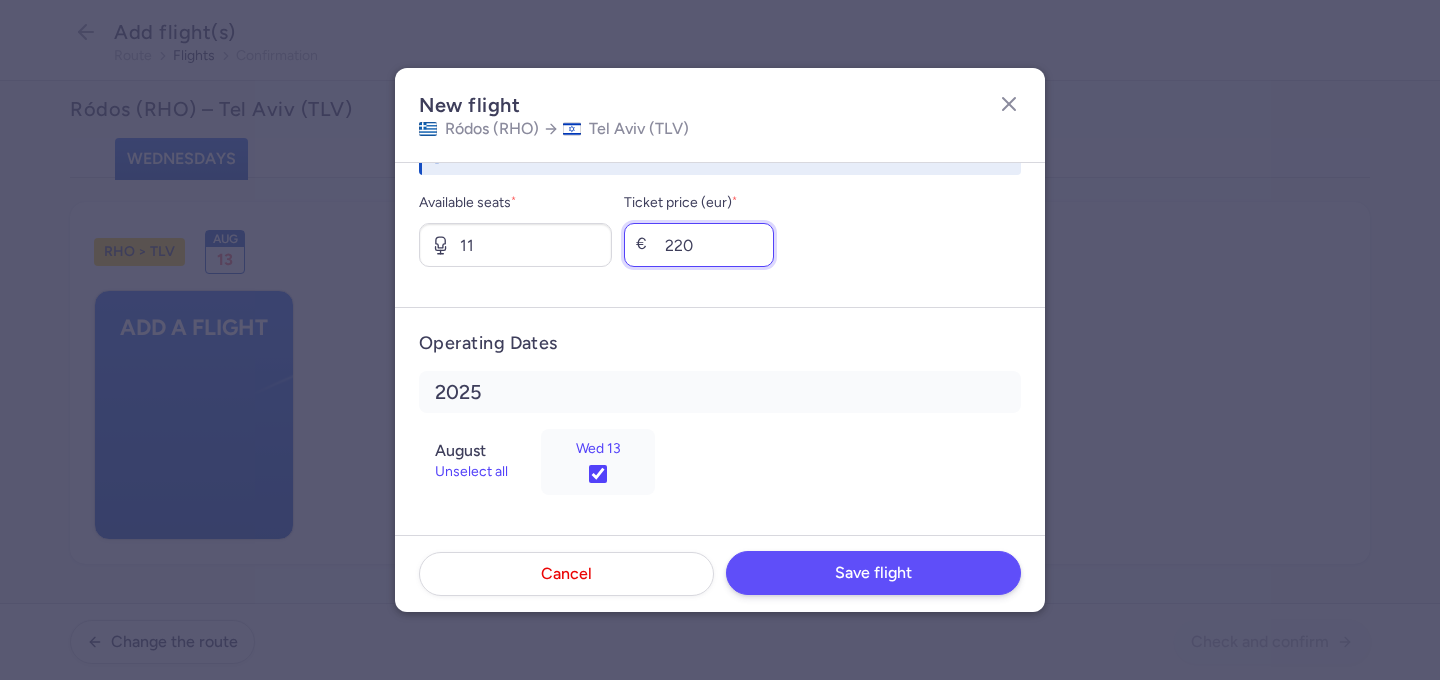 type on "220" 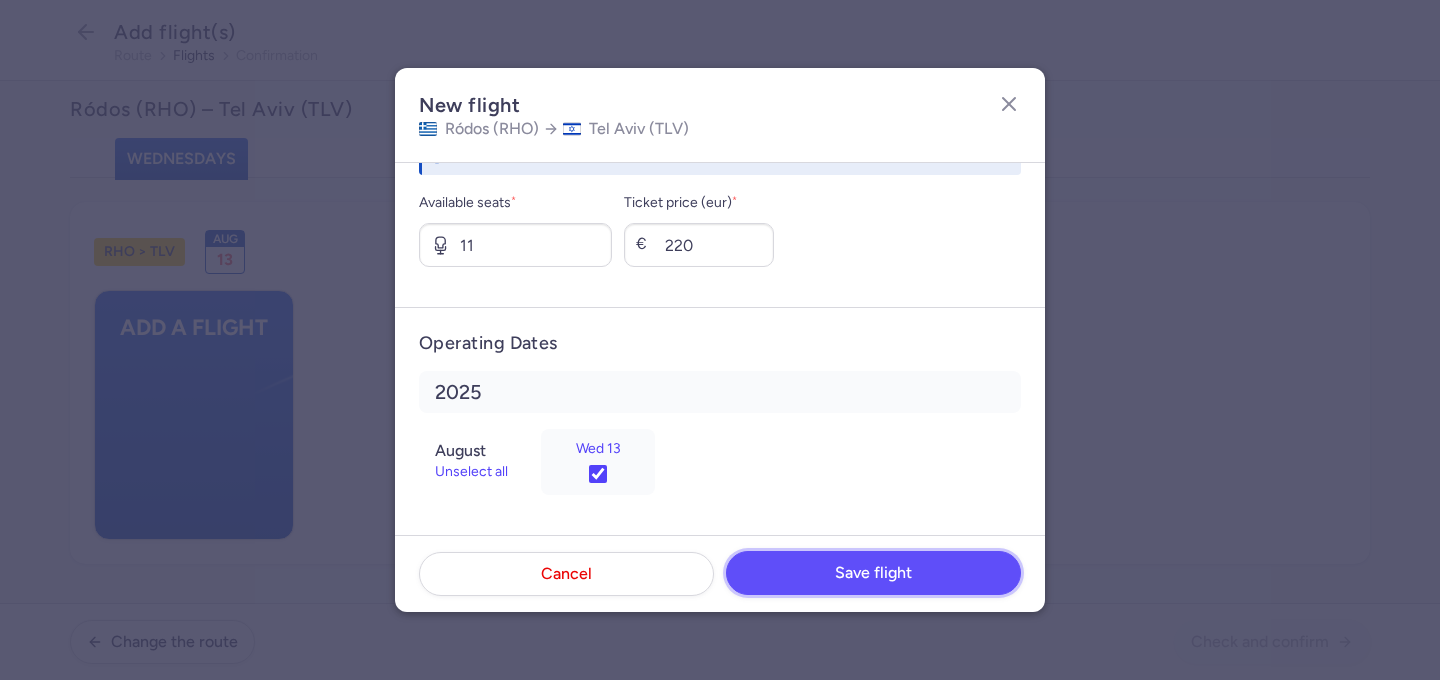 click on "Save flight" at bounding box center [873, 573] 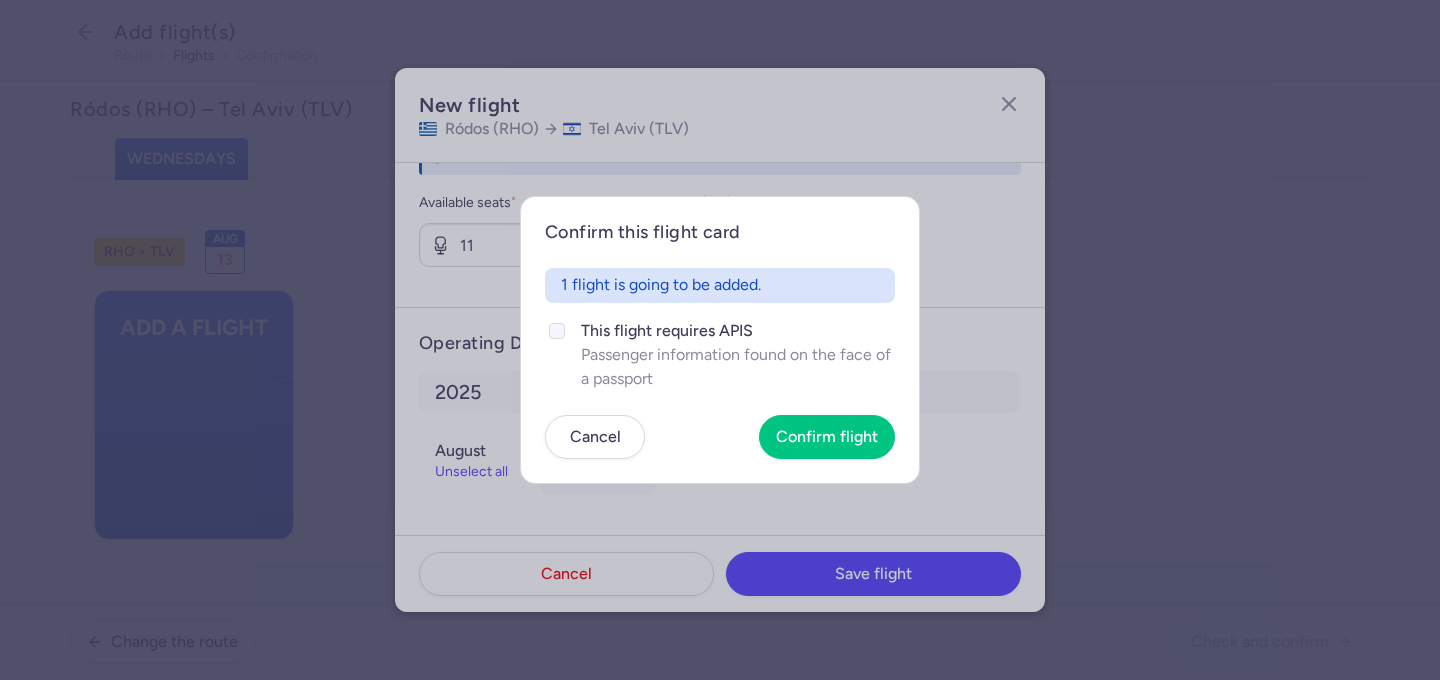 click 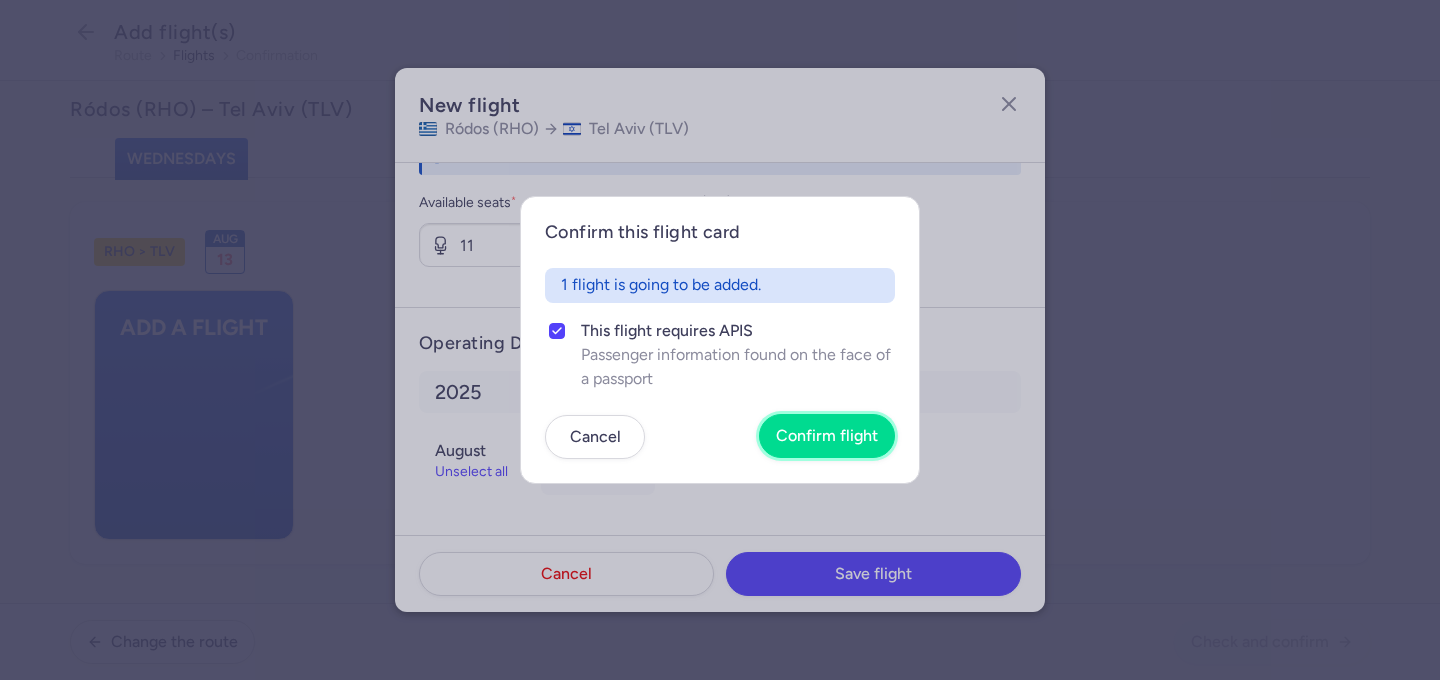 click on "Confirm flight" at bounding box center (827, 436) 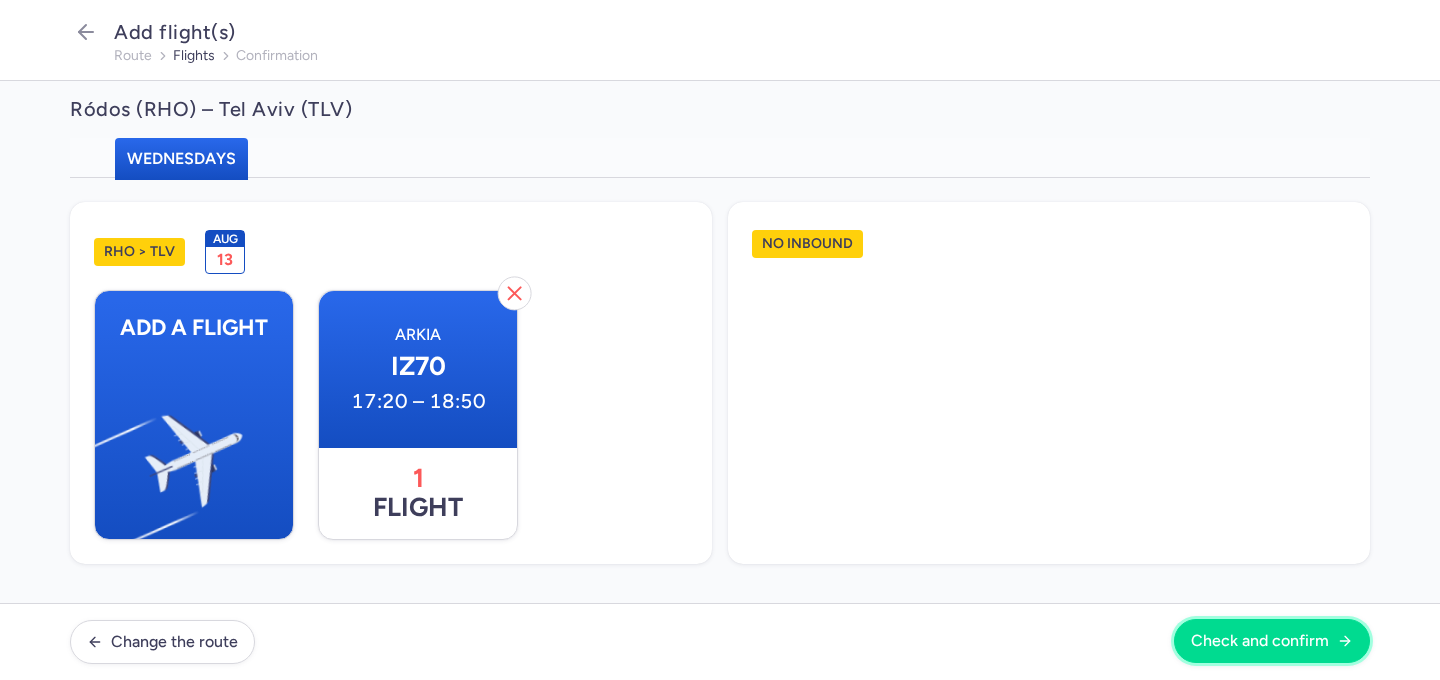 click on "Check and confirm" at bounding box center (1260, 641) 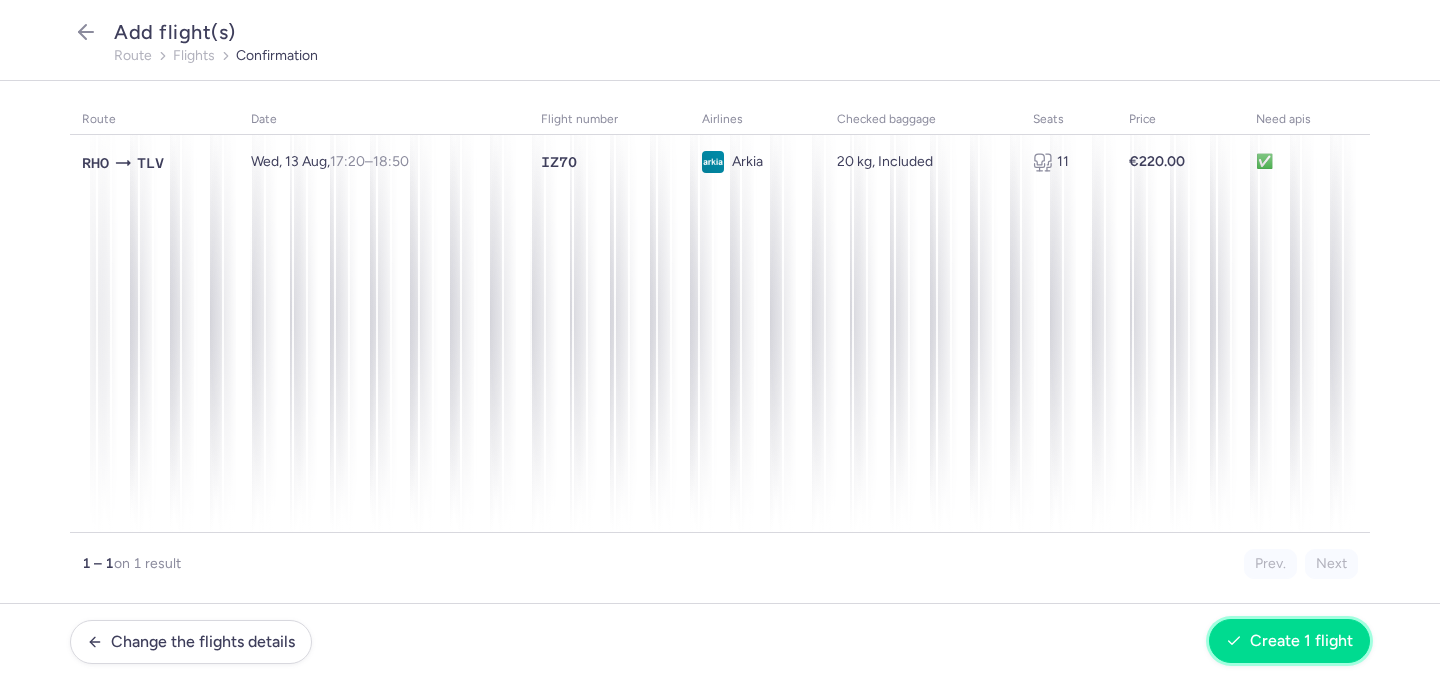 click on "Create 1 flight" at bounding box center (1301, 641) 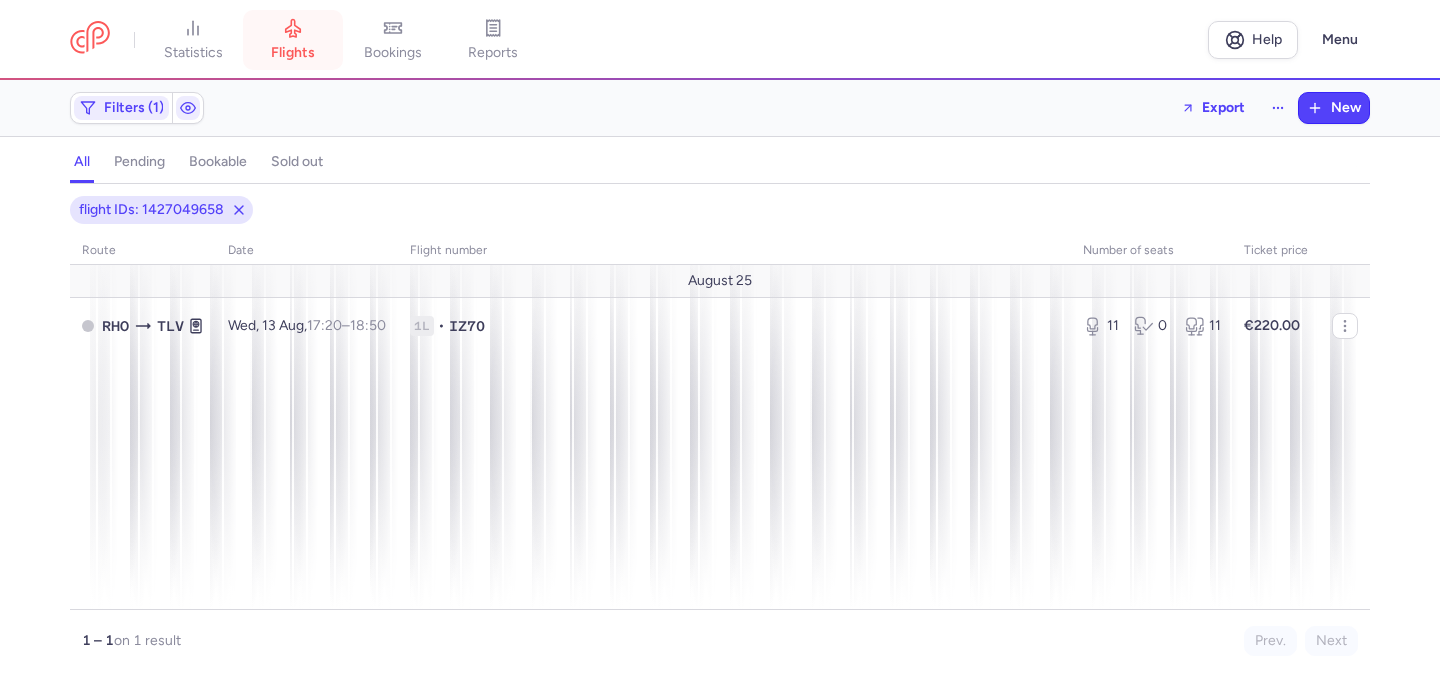 click on "flights" at bounding box center (293, 53) 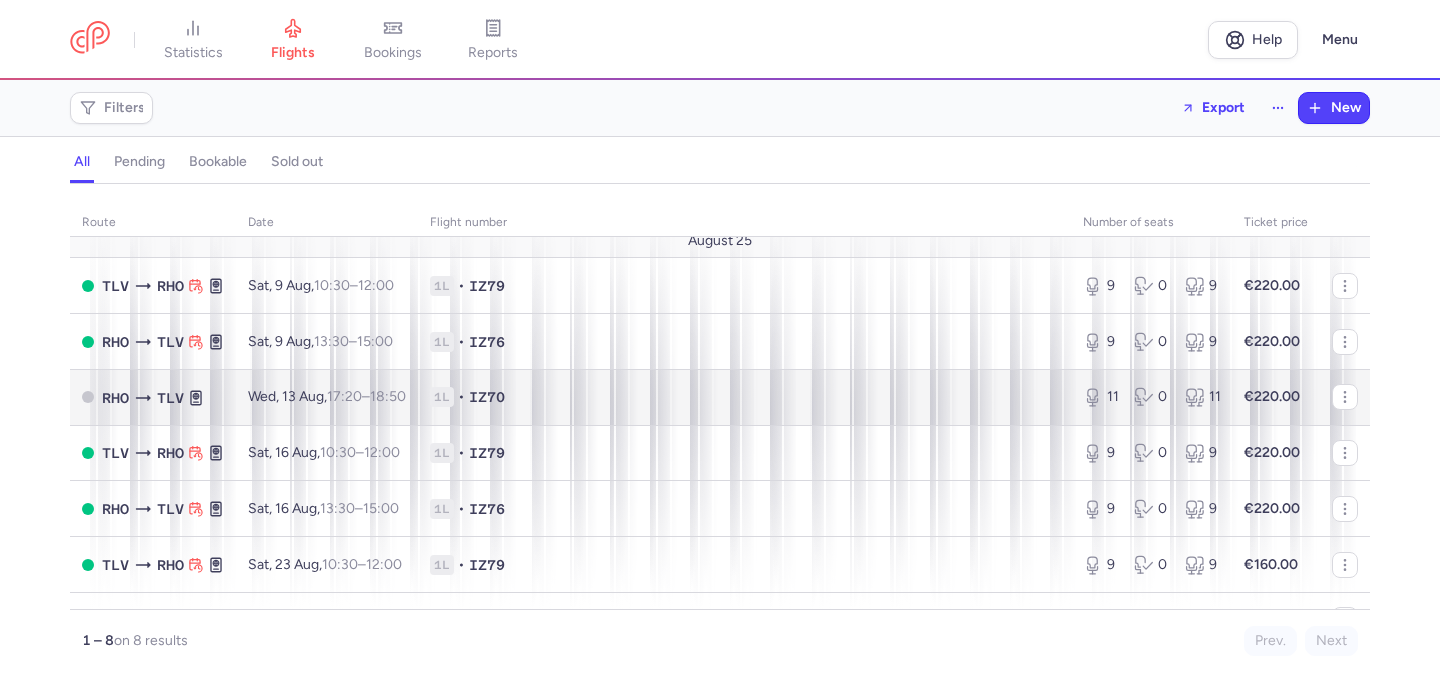 scroll, scrollTop: 0, scrollLeft: 0, axis: both 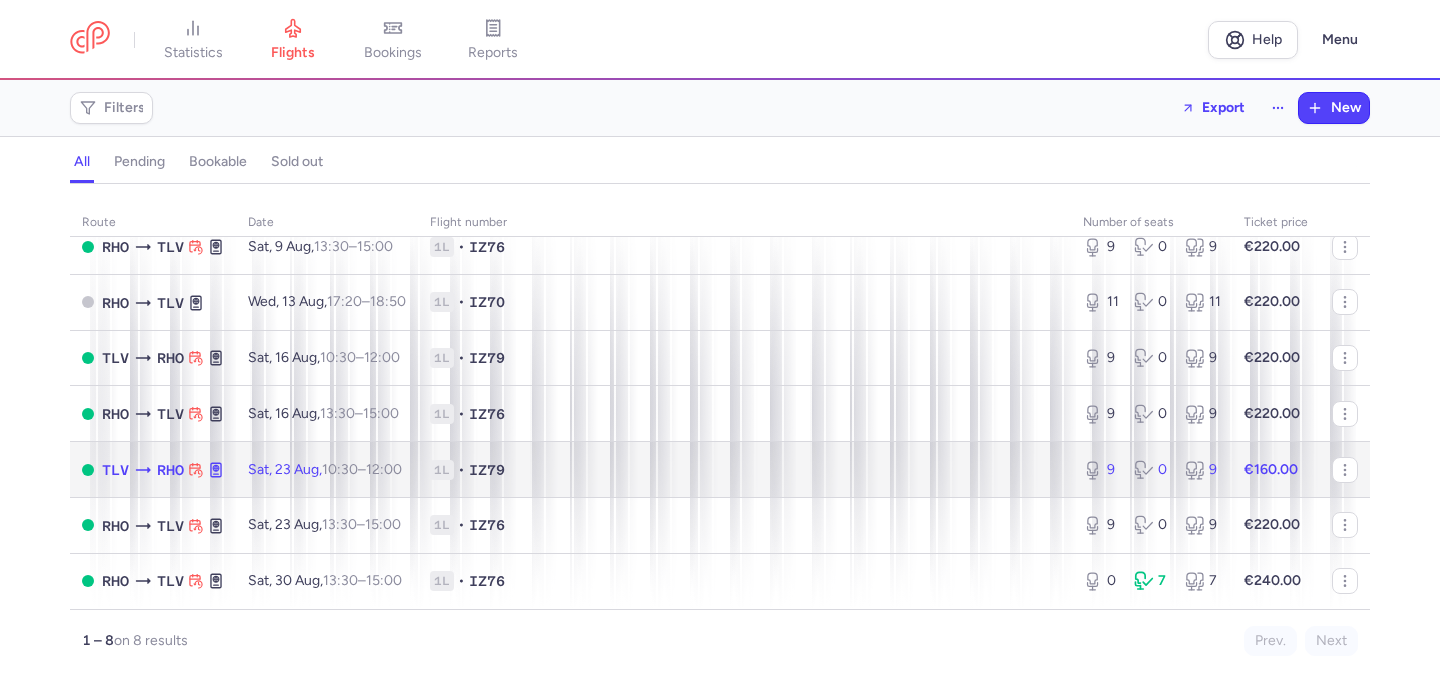 click on "1L • IZ79" 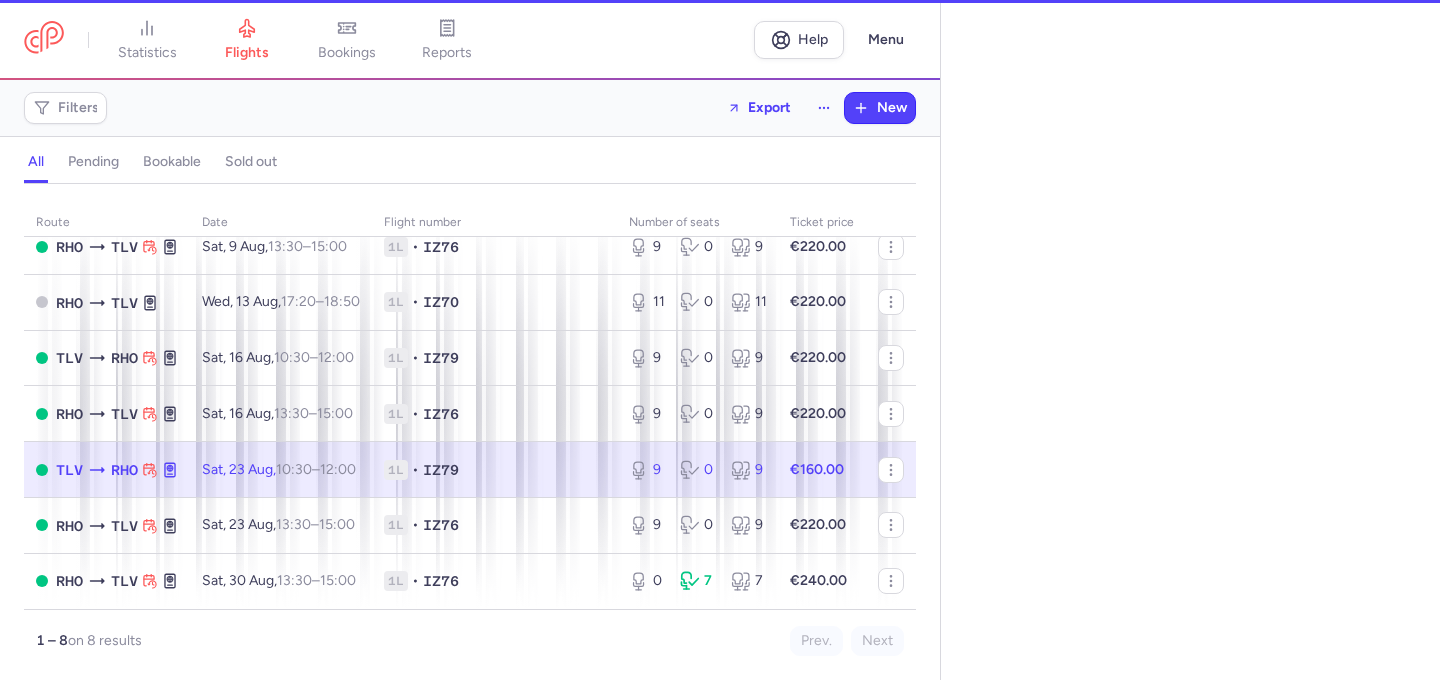 select on "days" 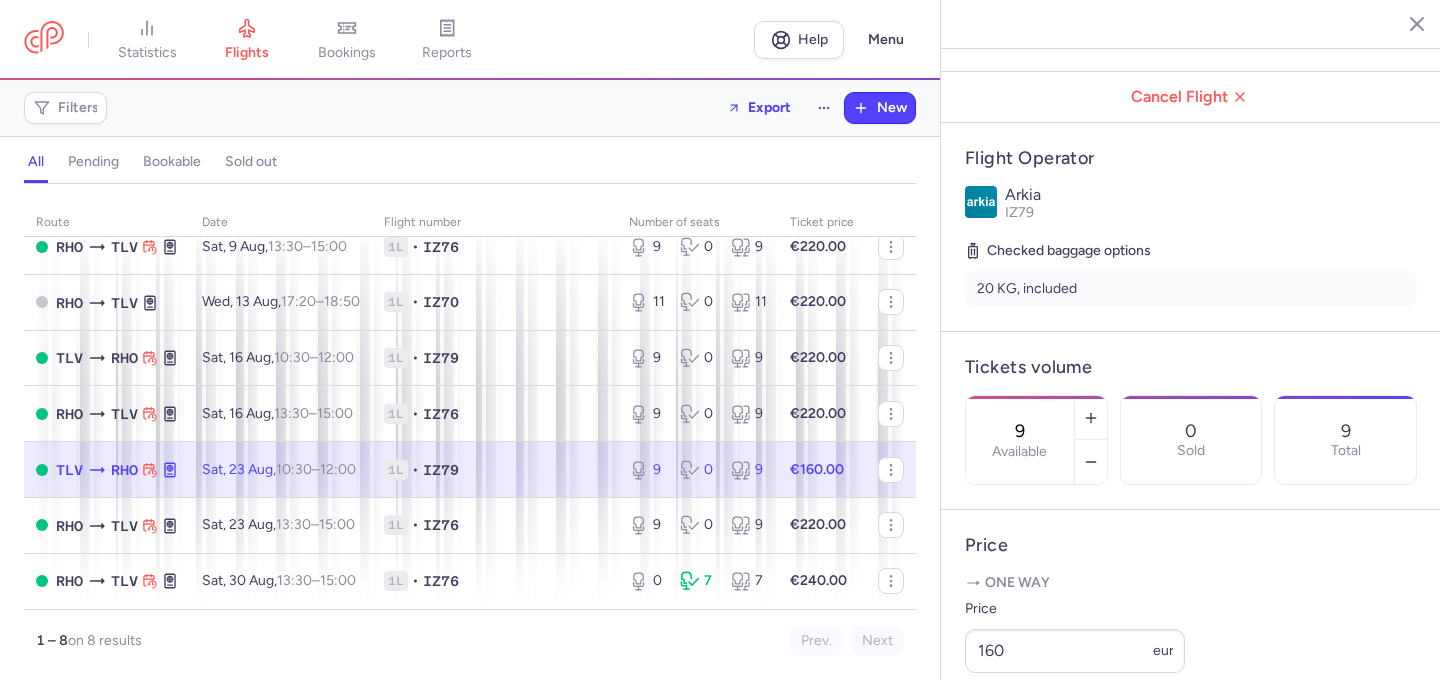 scroll, scrollTop: 296, scrollLeft: 0, axis: vertical 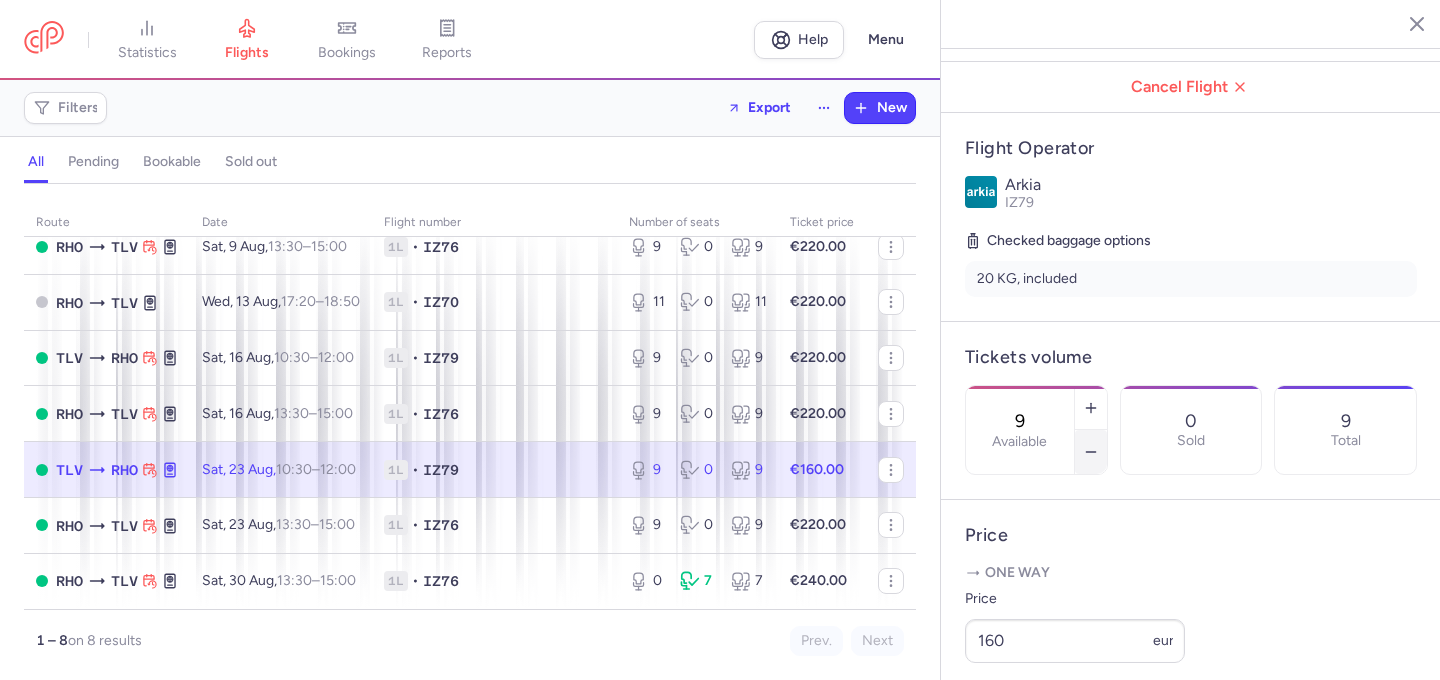 click 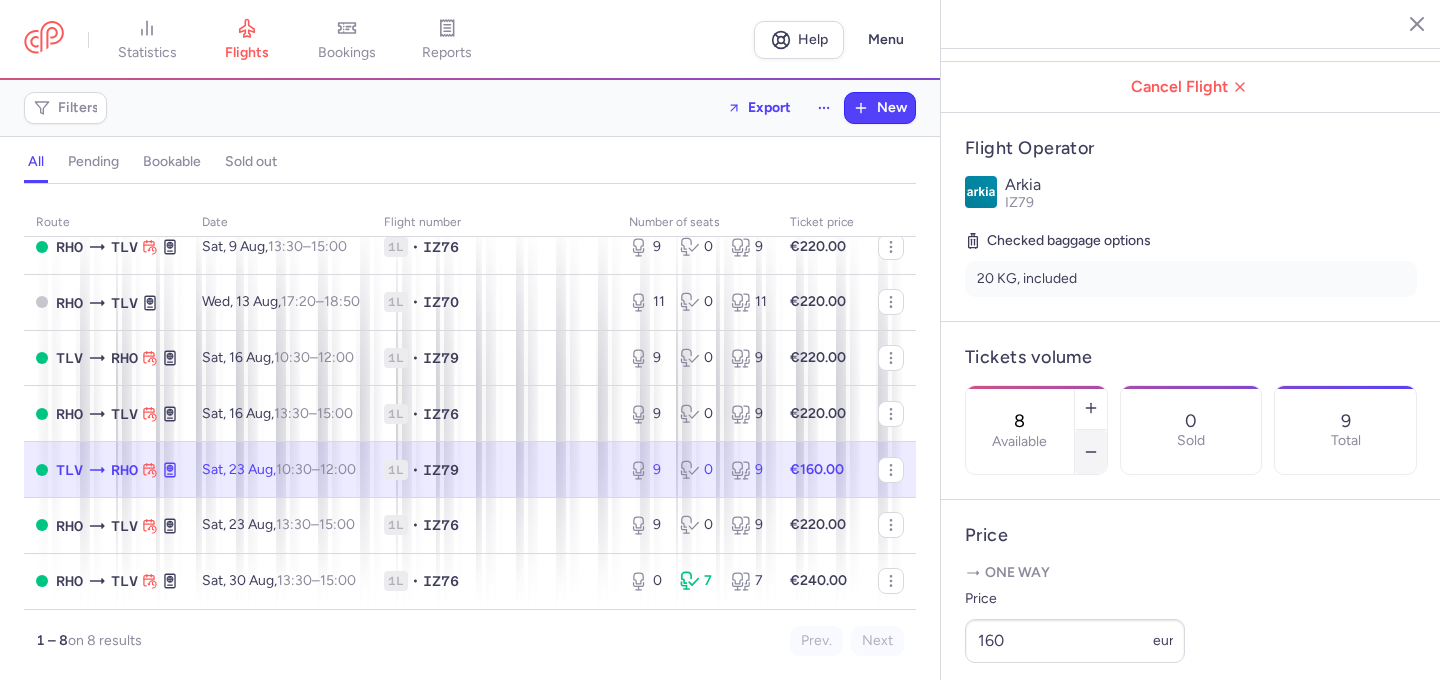 click 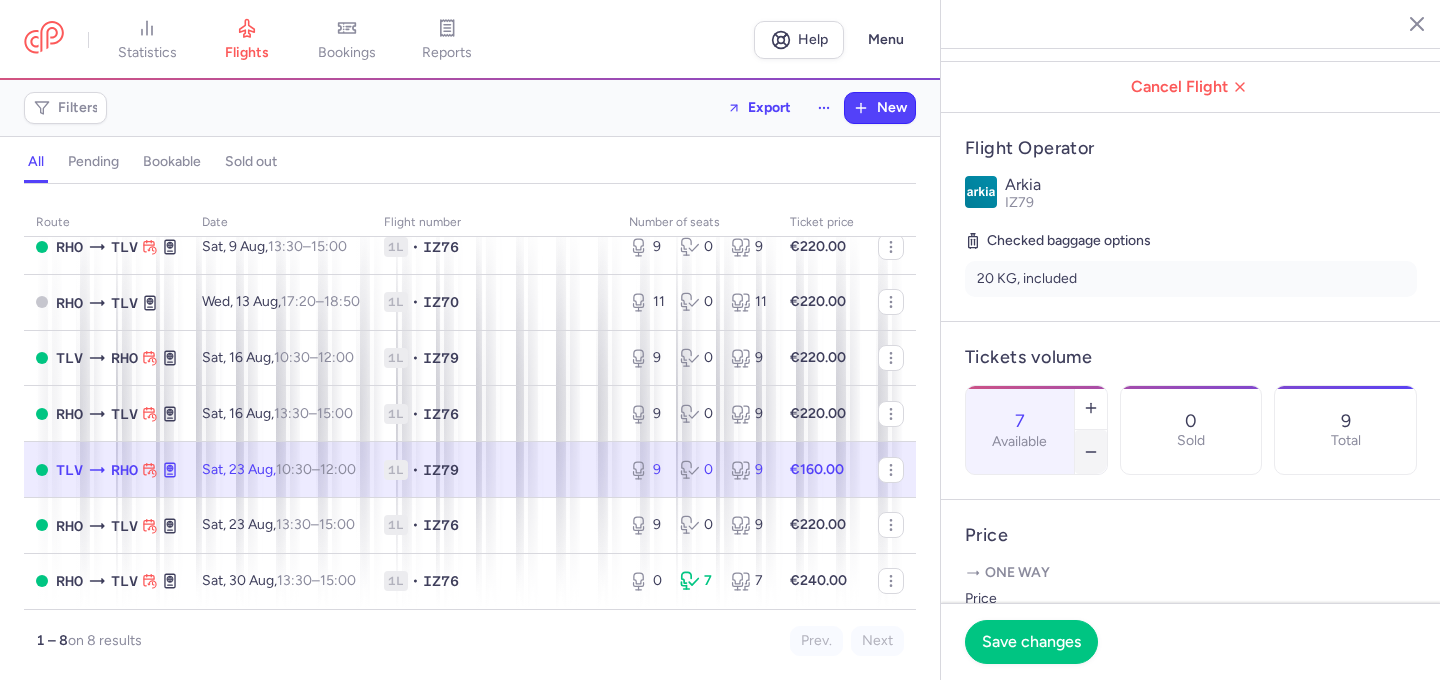 click 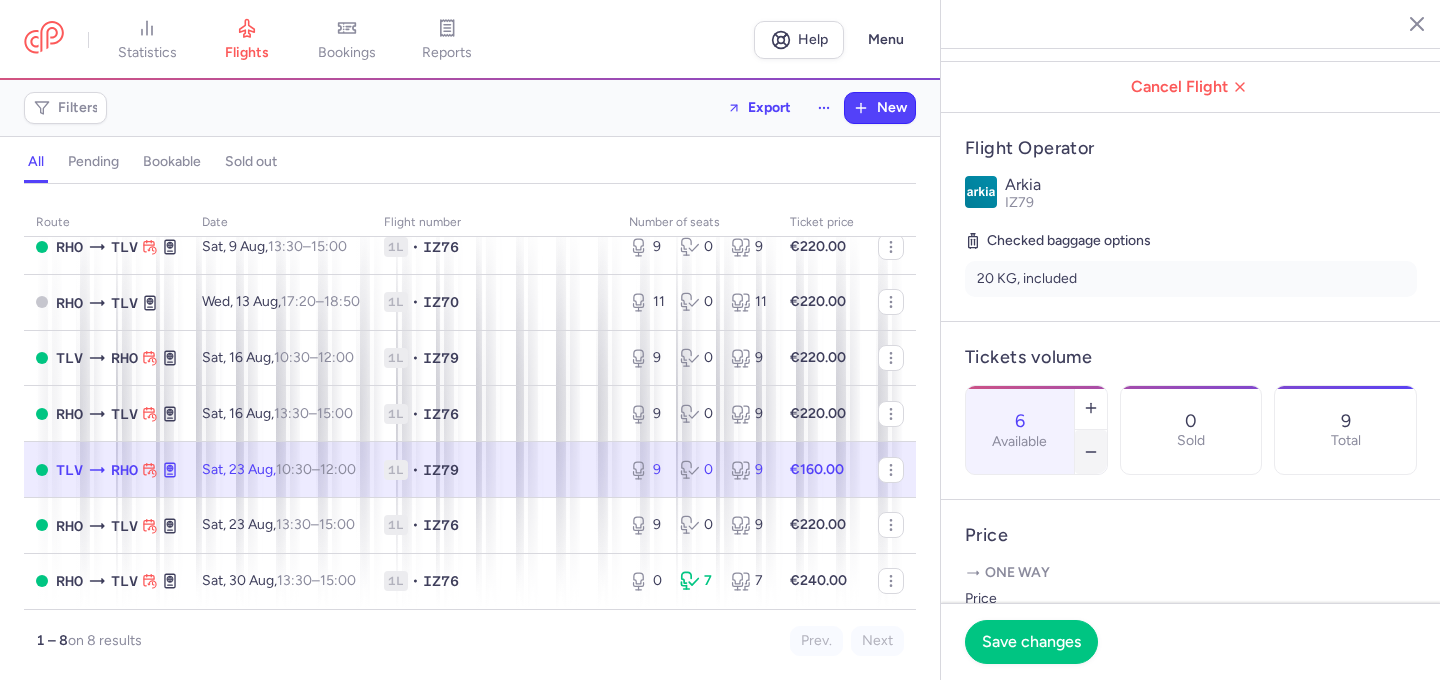 click 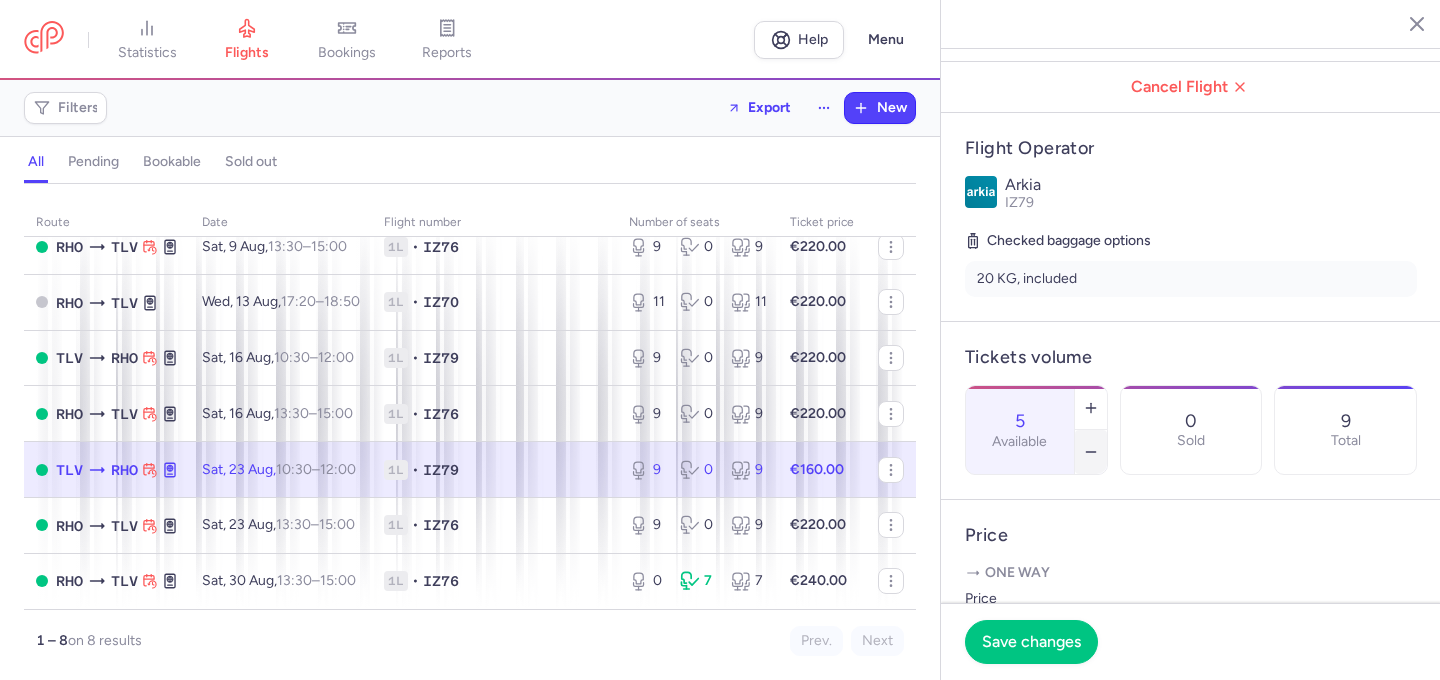 click 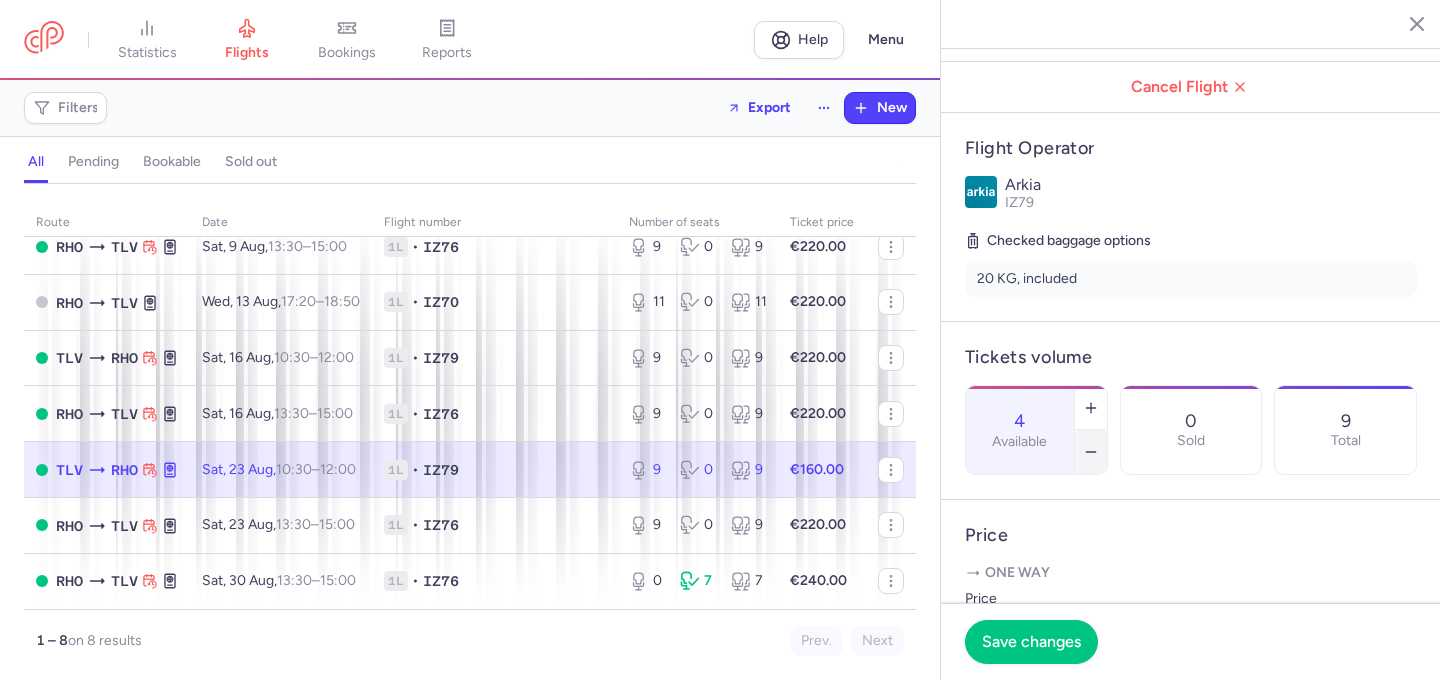 click 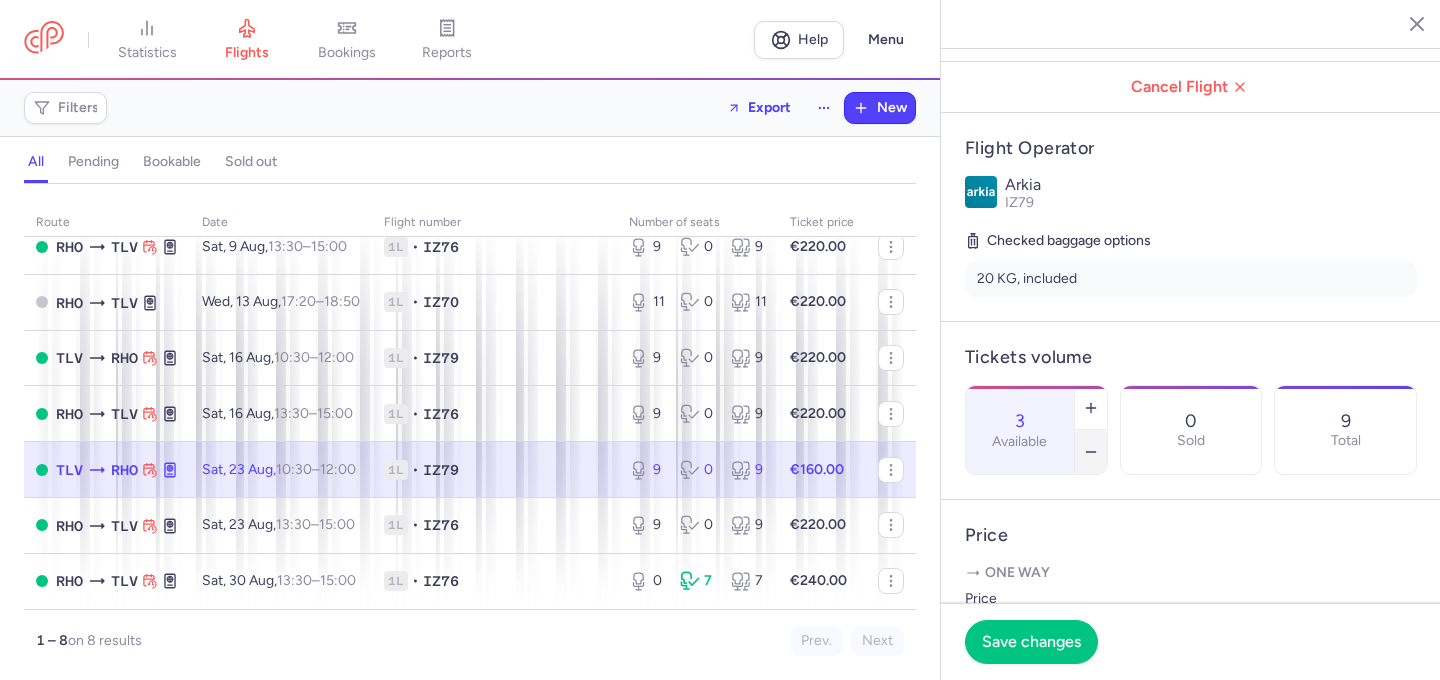 click 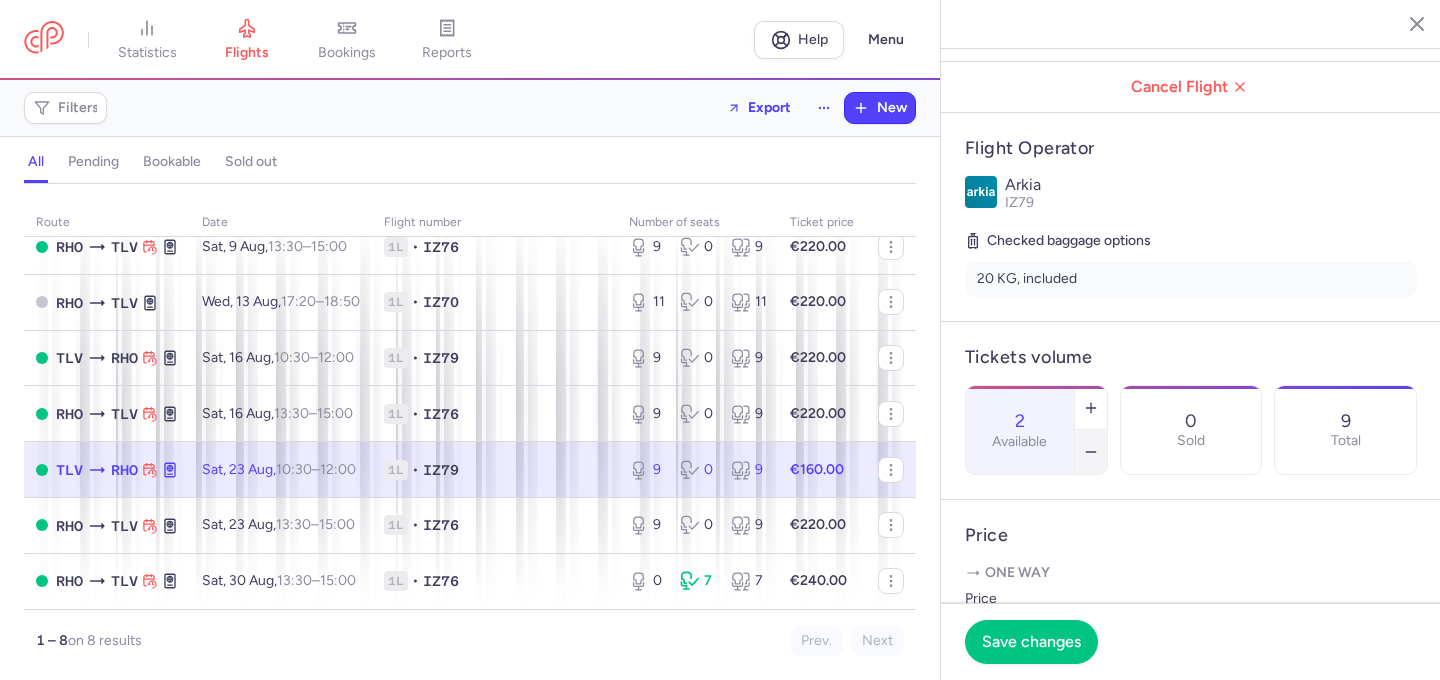 click 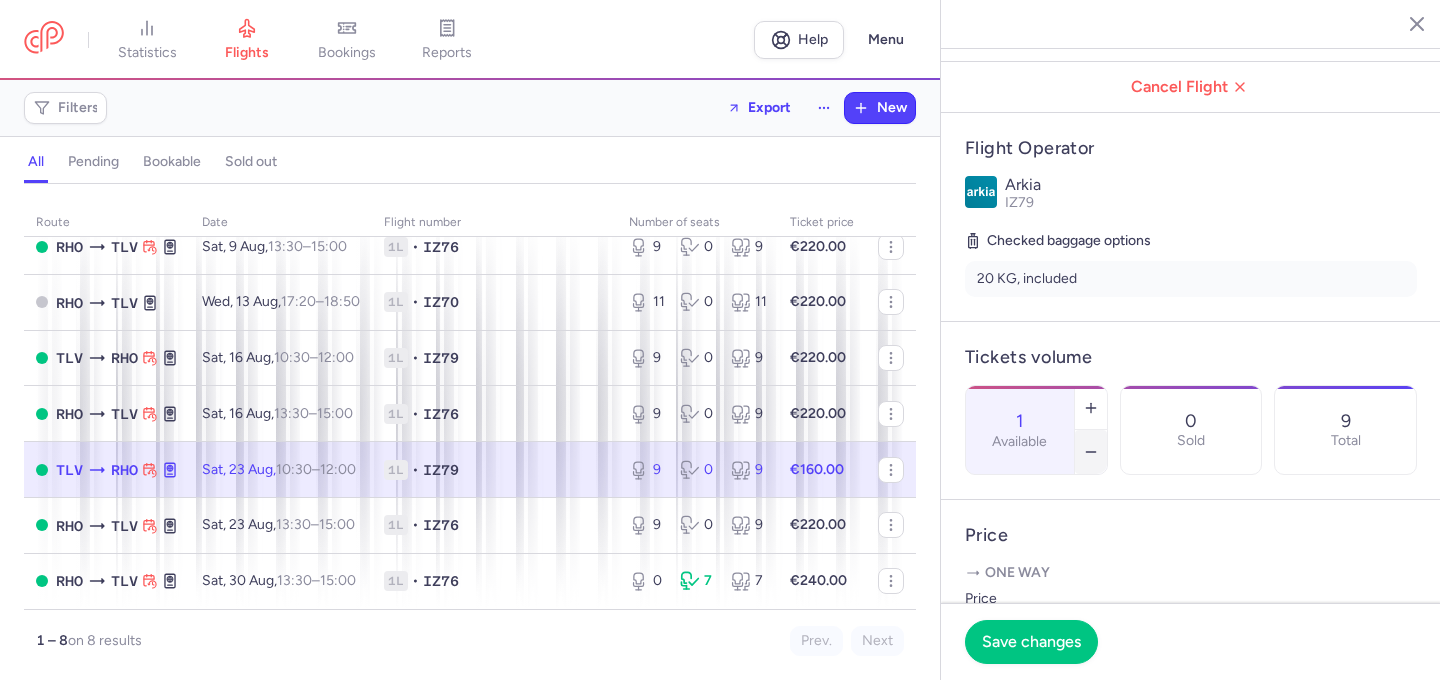 click 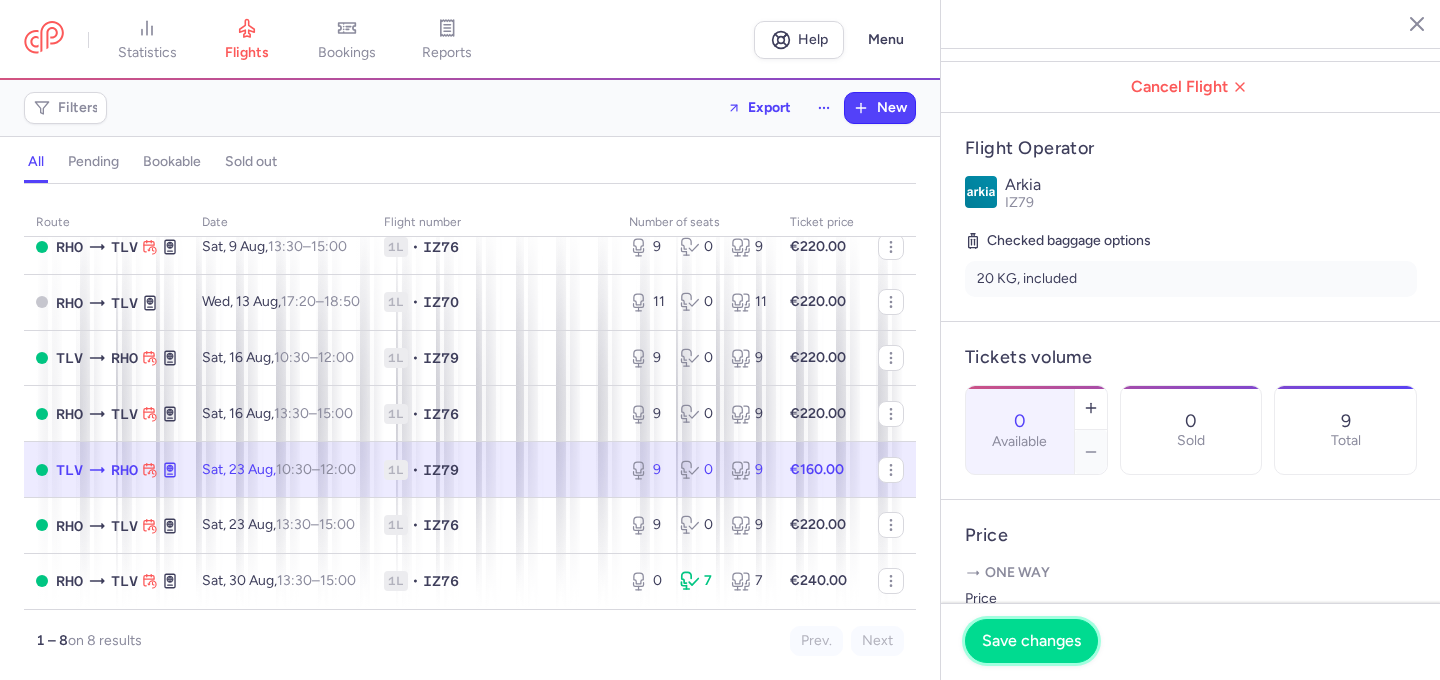 click on "Save changes" at bounding box center [1031, 641] 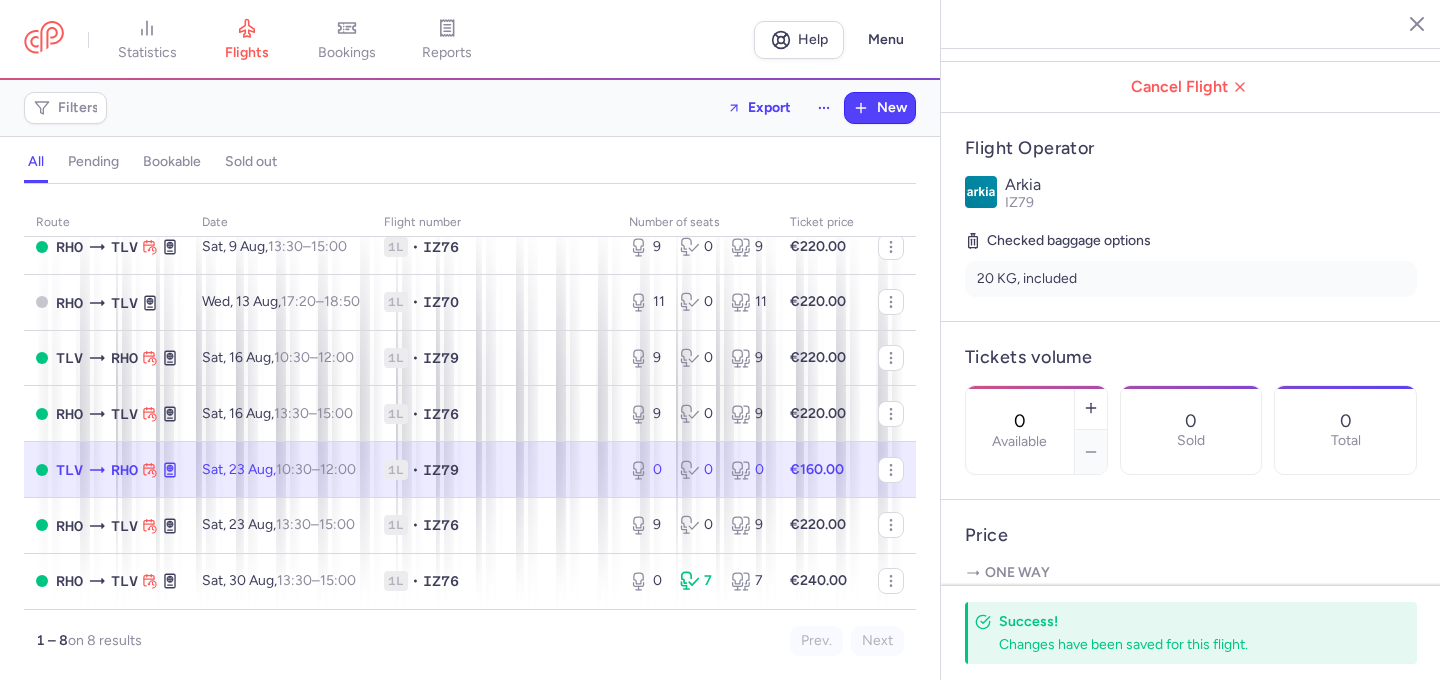 click on "1L • IZ79" 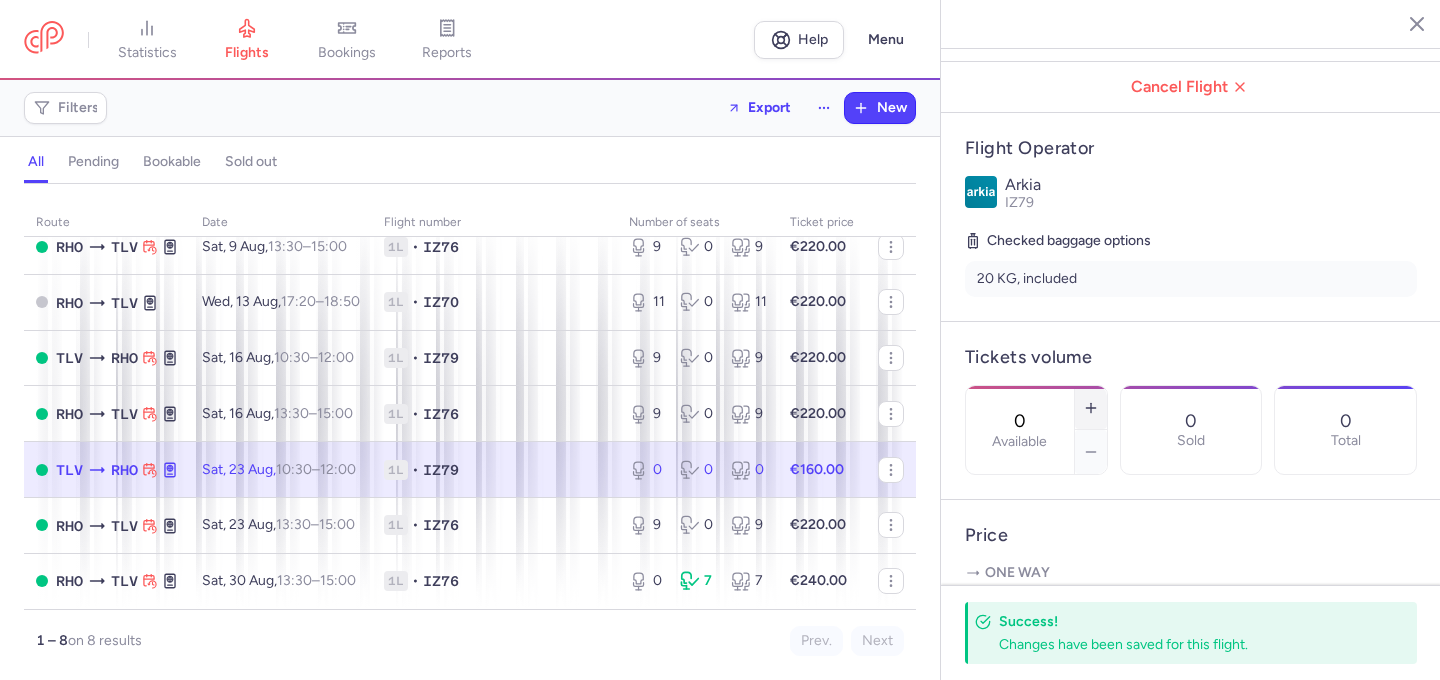 click 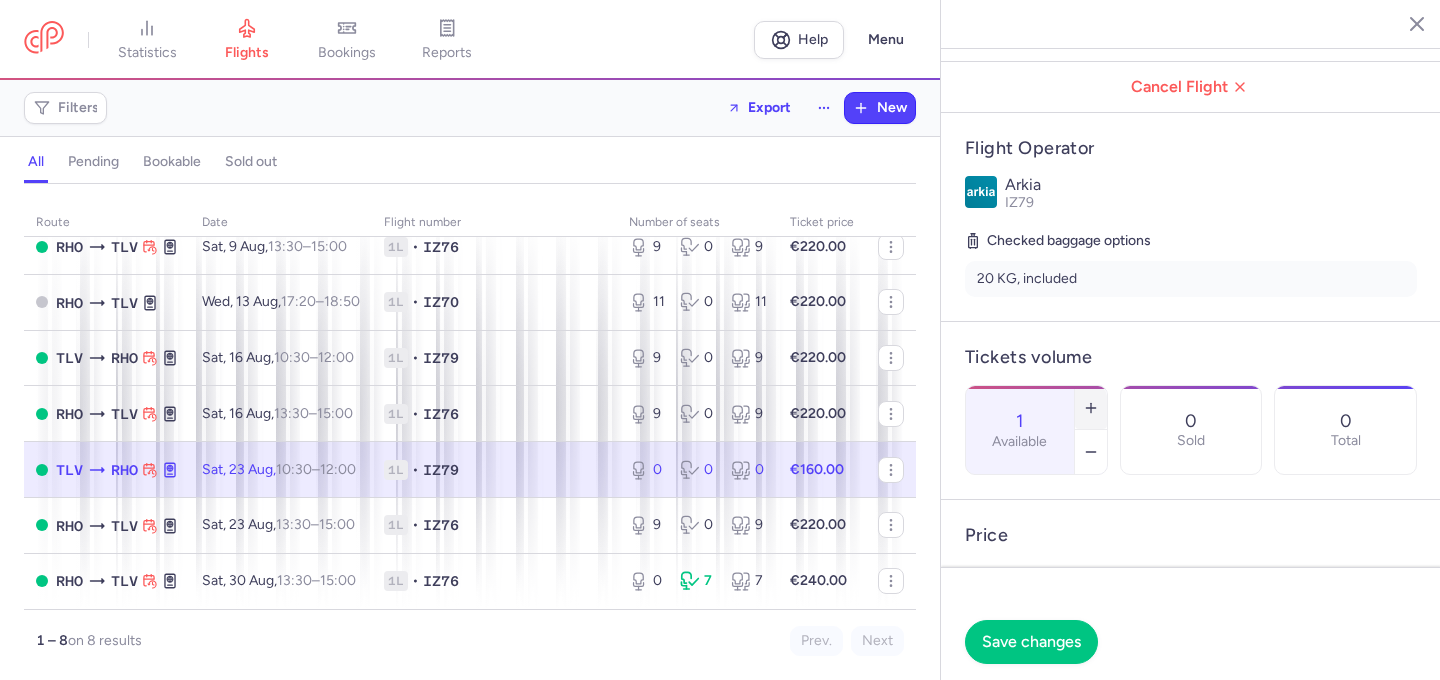 click 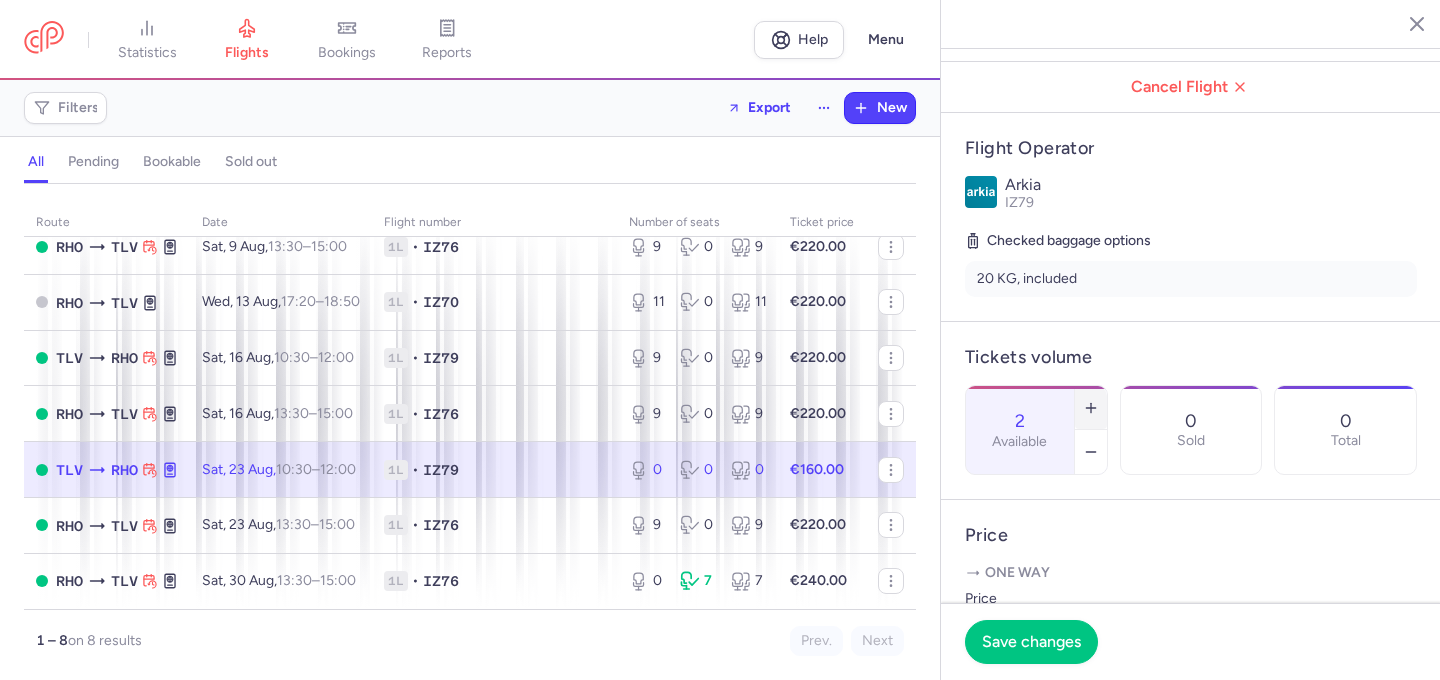 click 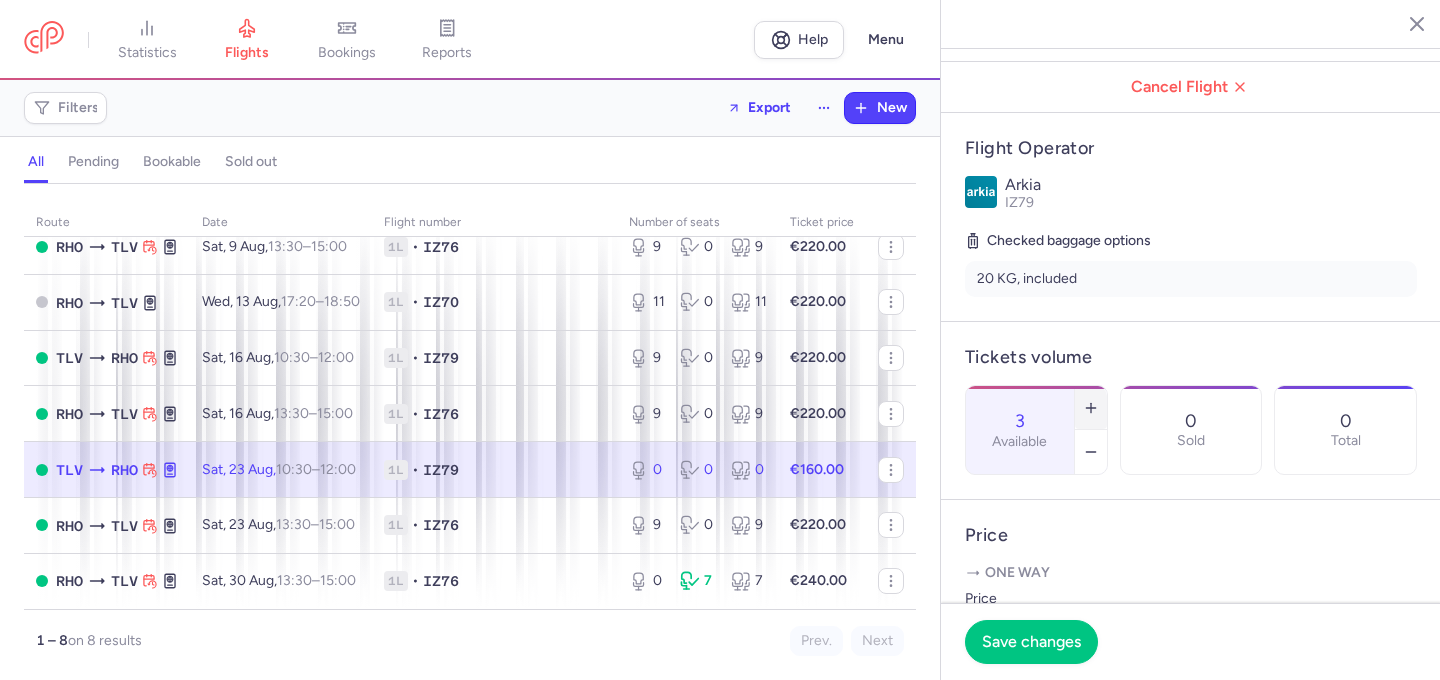 click 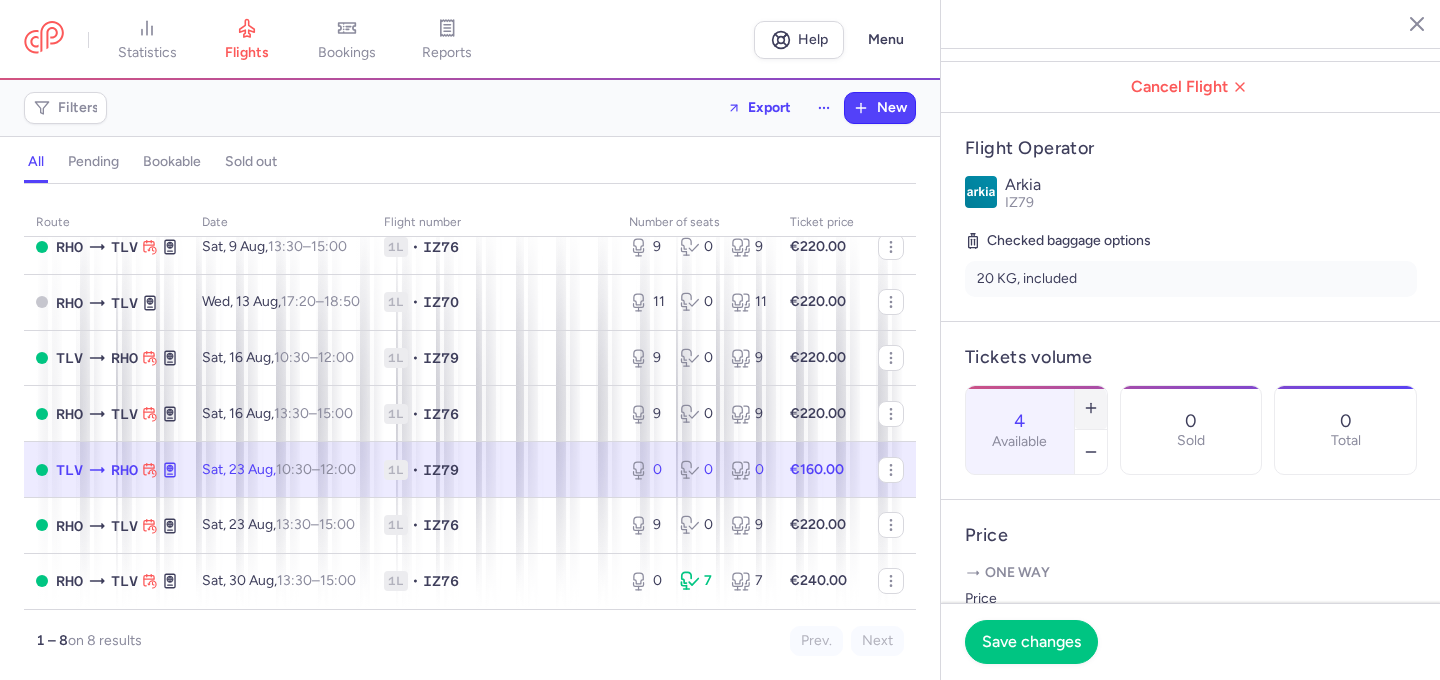 click 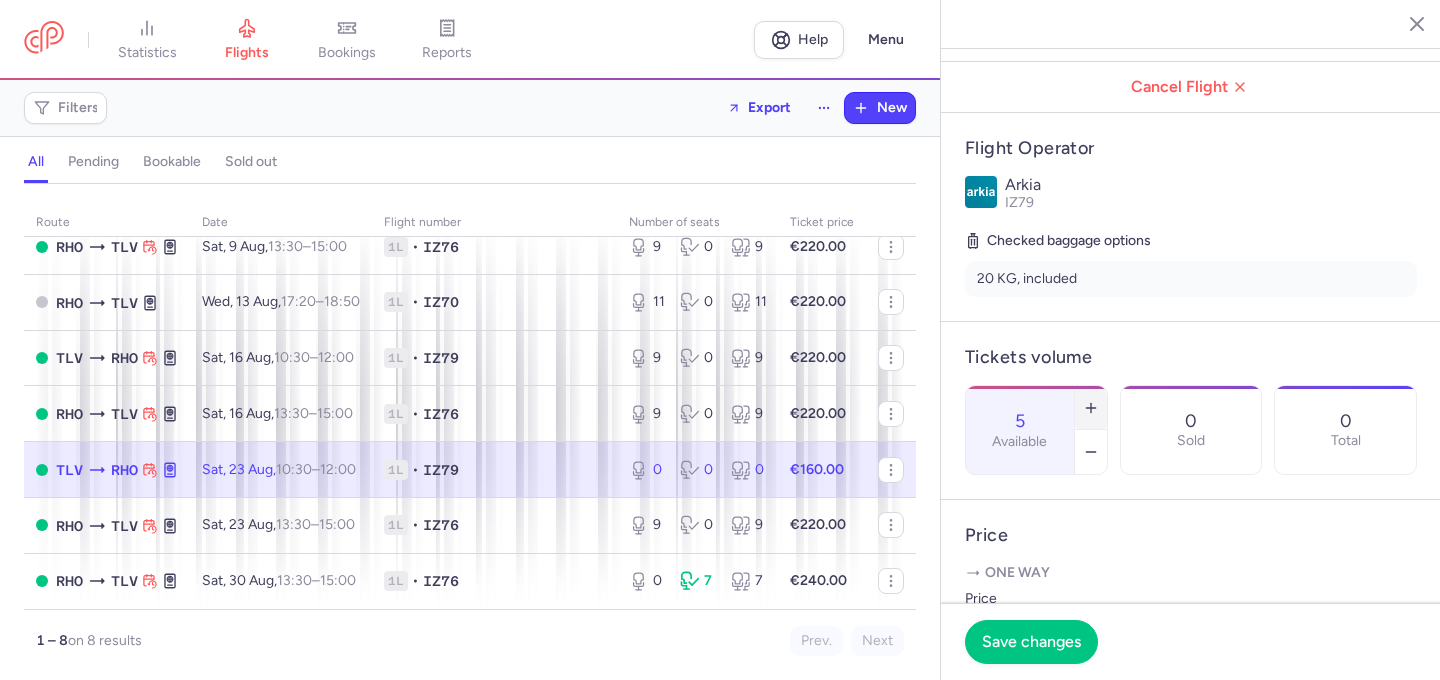 click 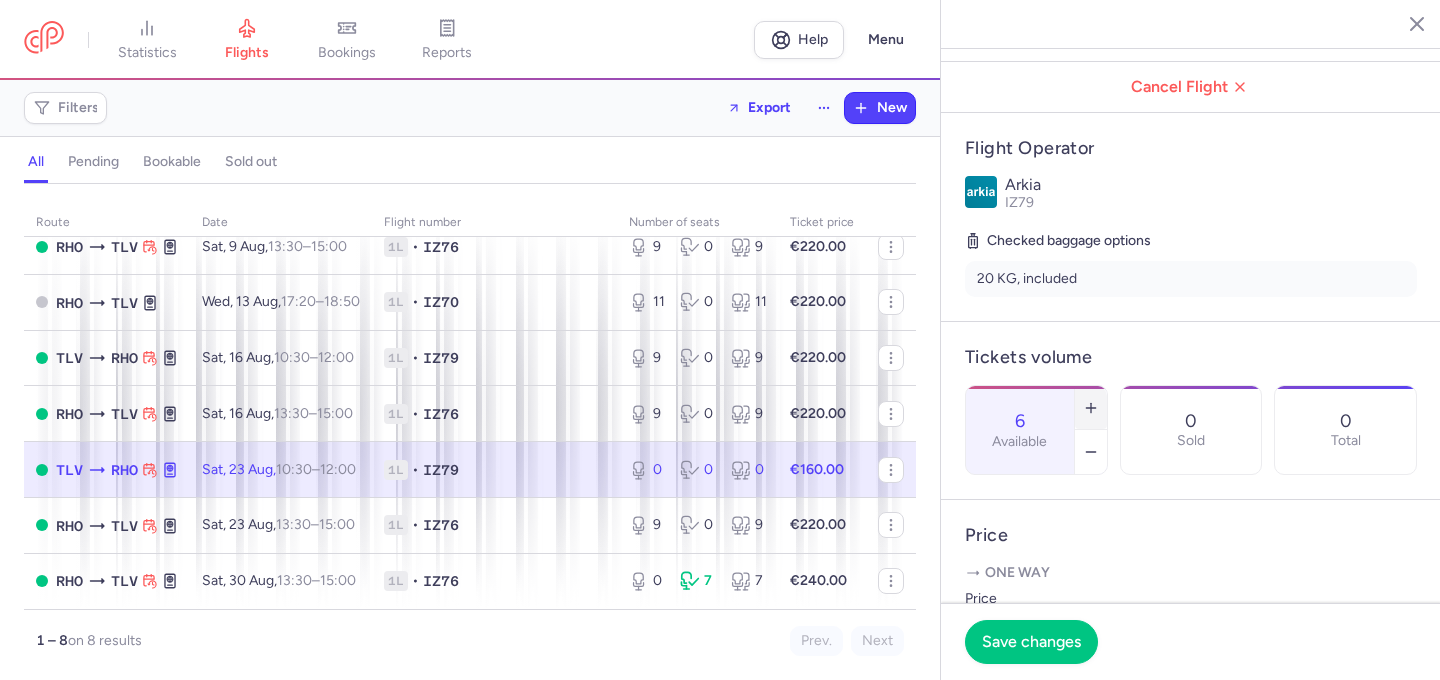 click 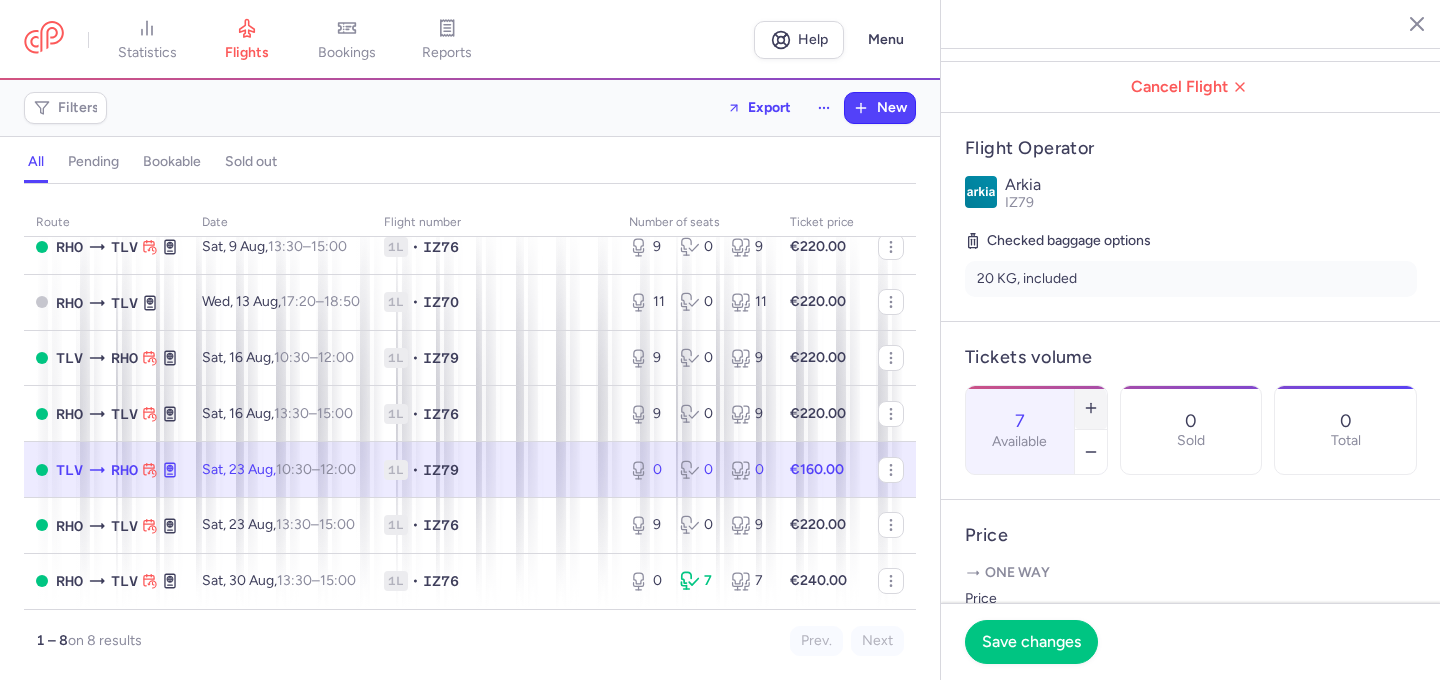 click 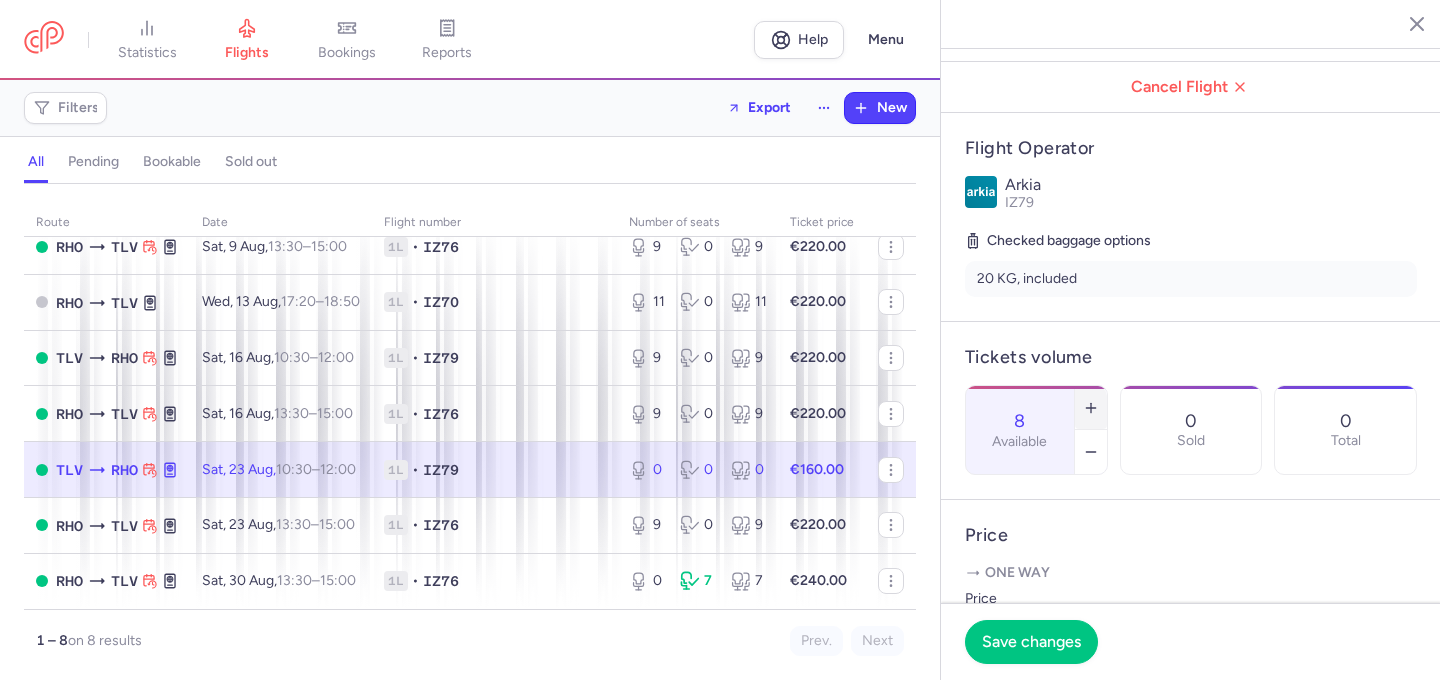 click 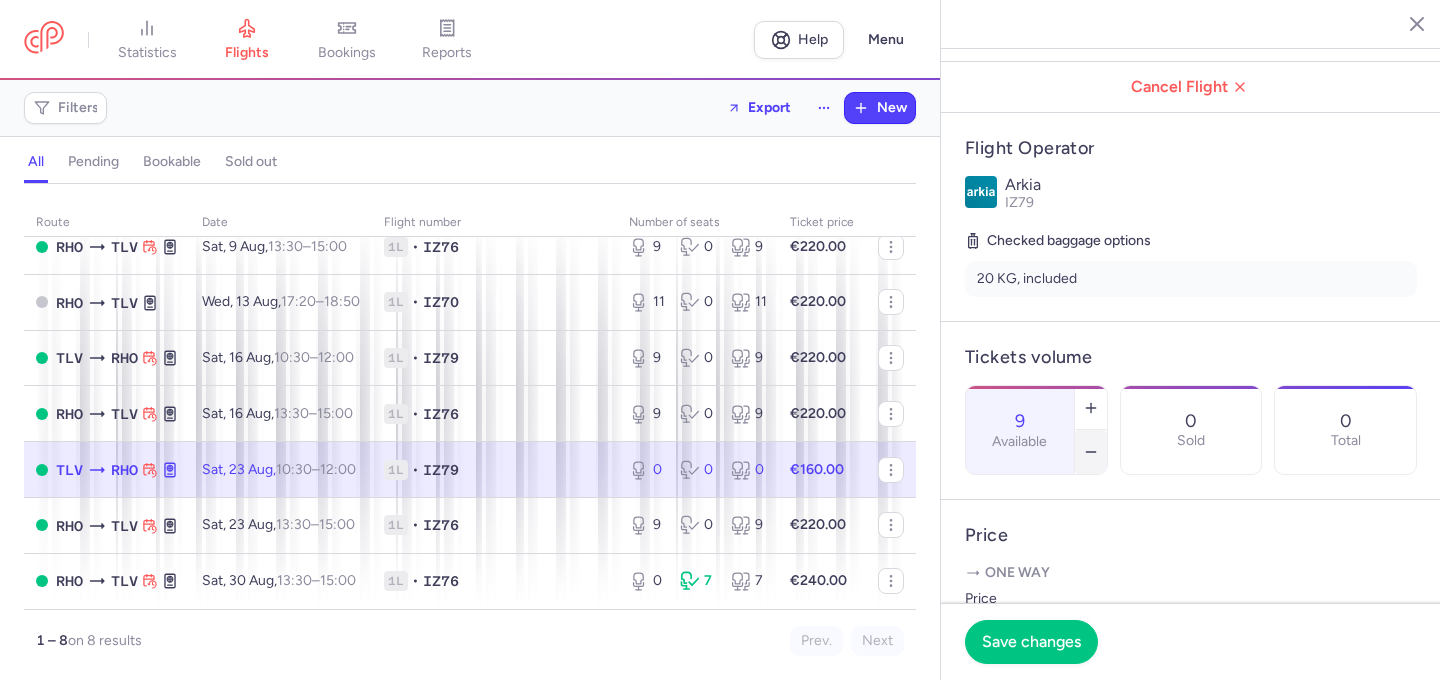 click 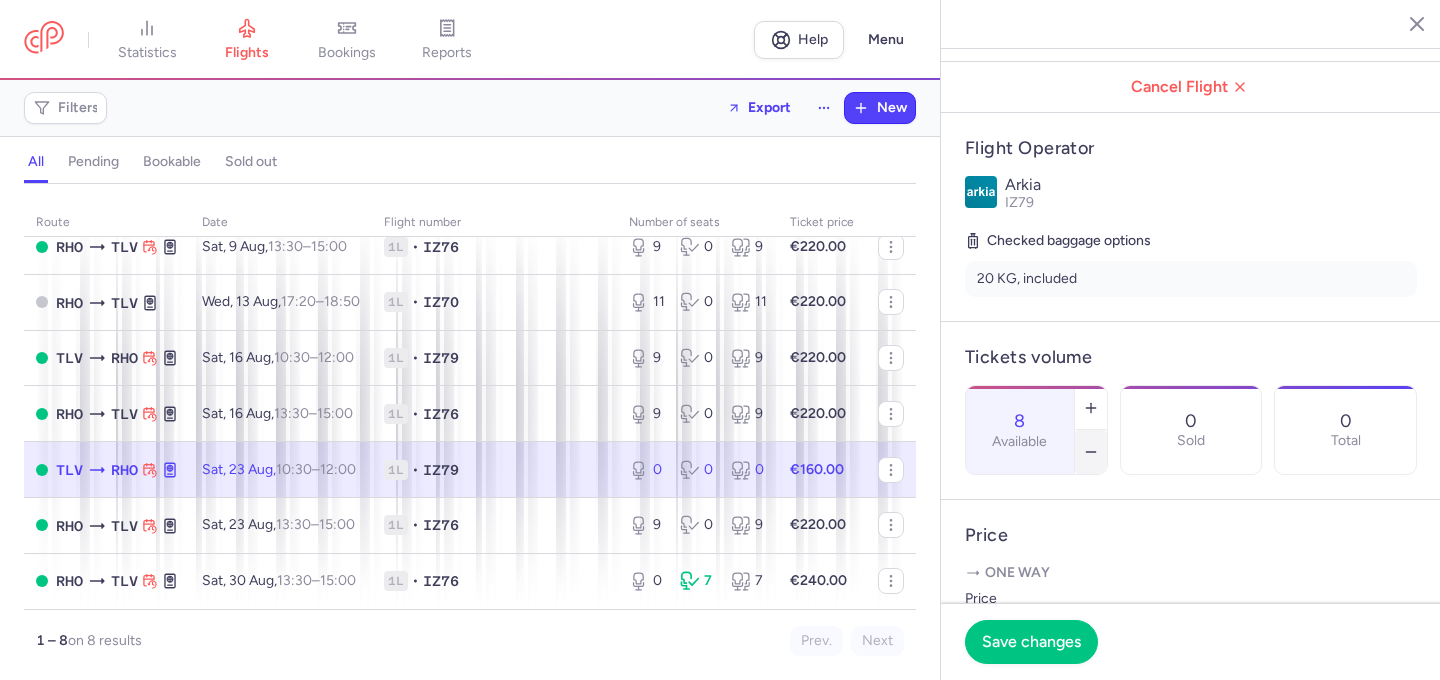 click 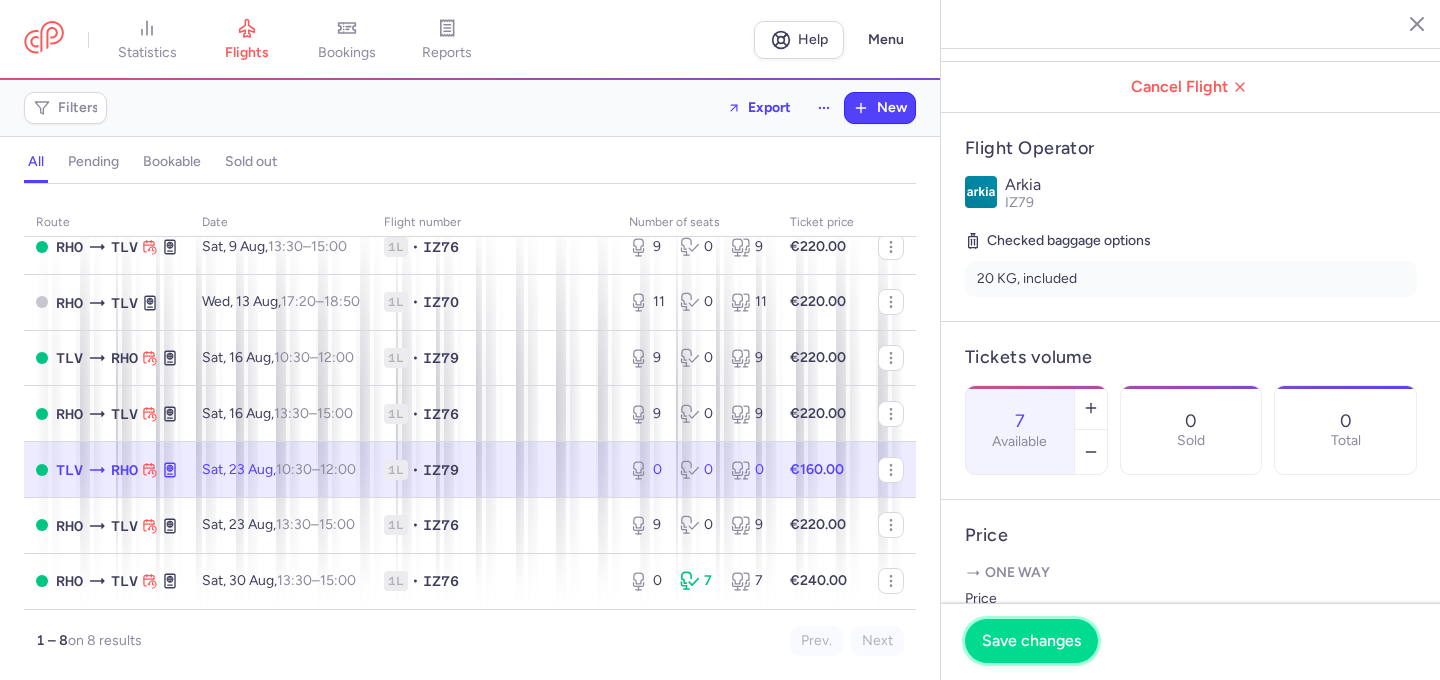 click on "Save changes" at bounding box center [1031, 641] 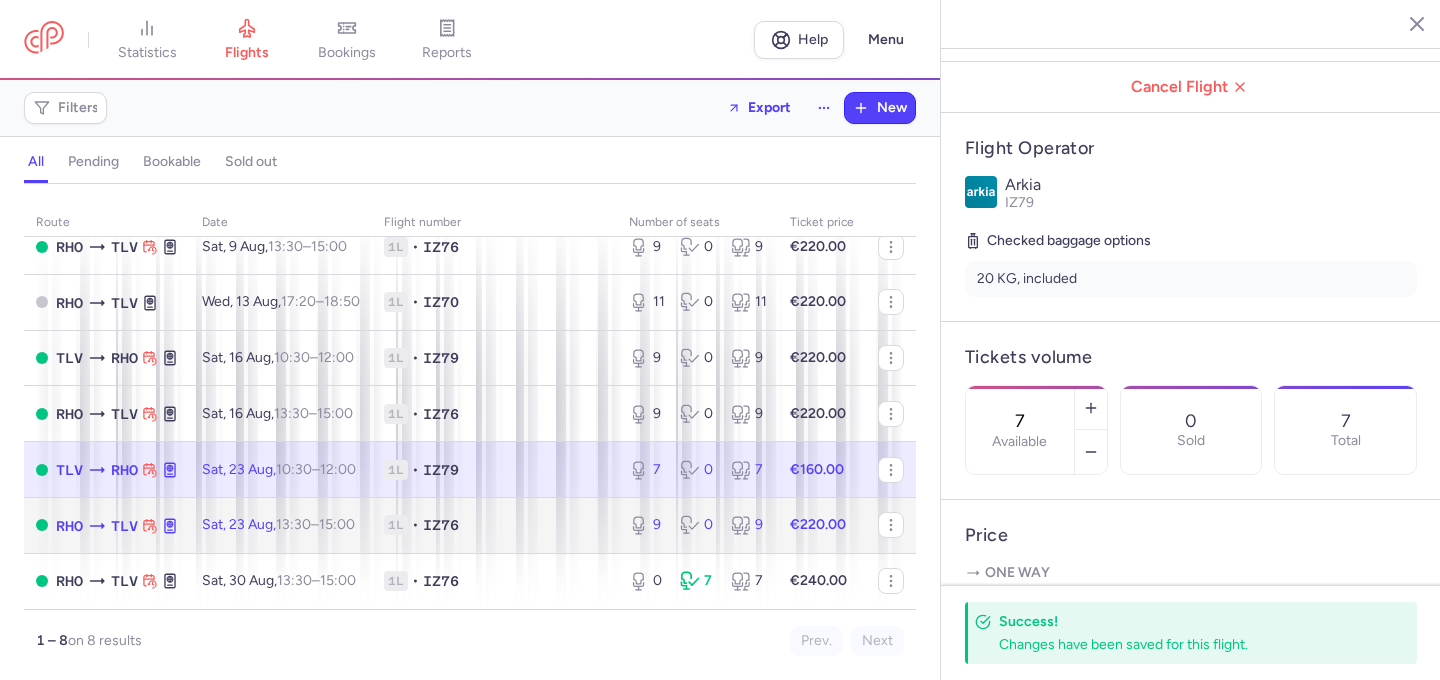 click on "1L • IZ76" 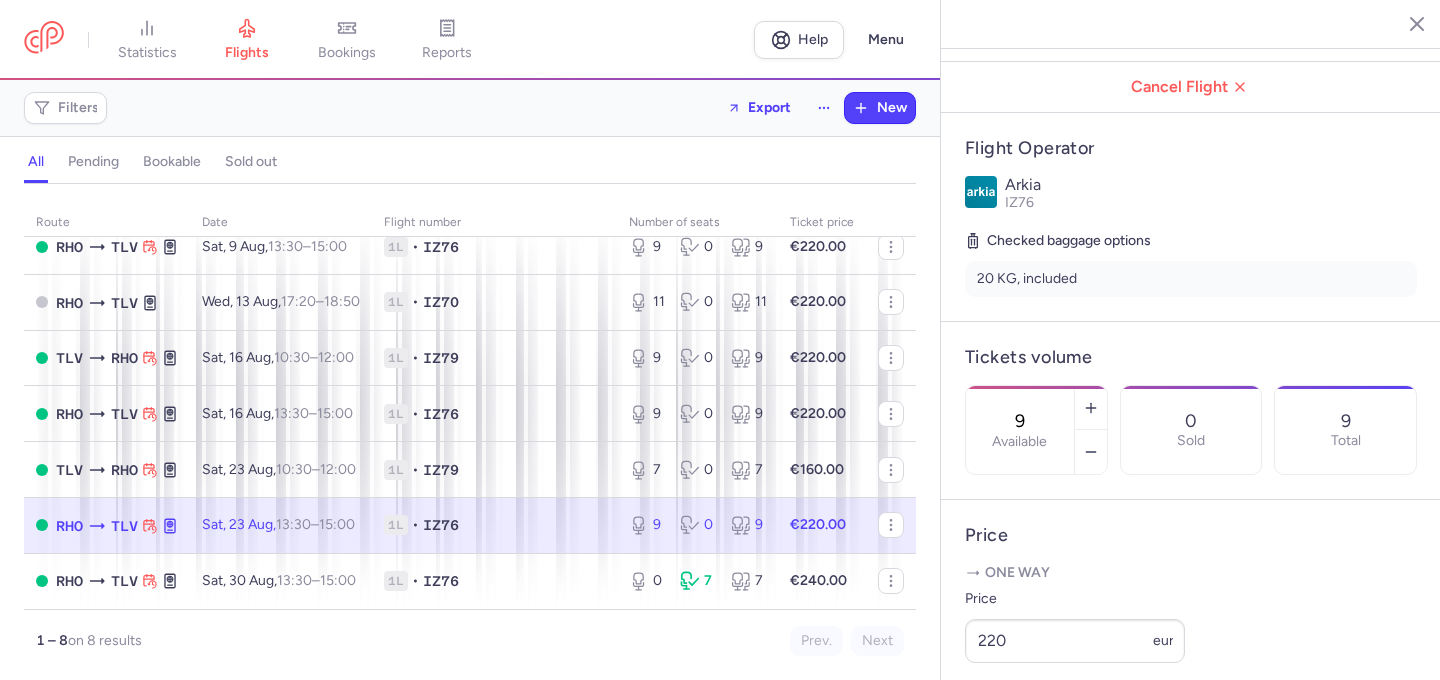 click on "Available" at bounding box center [1019, 442] 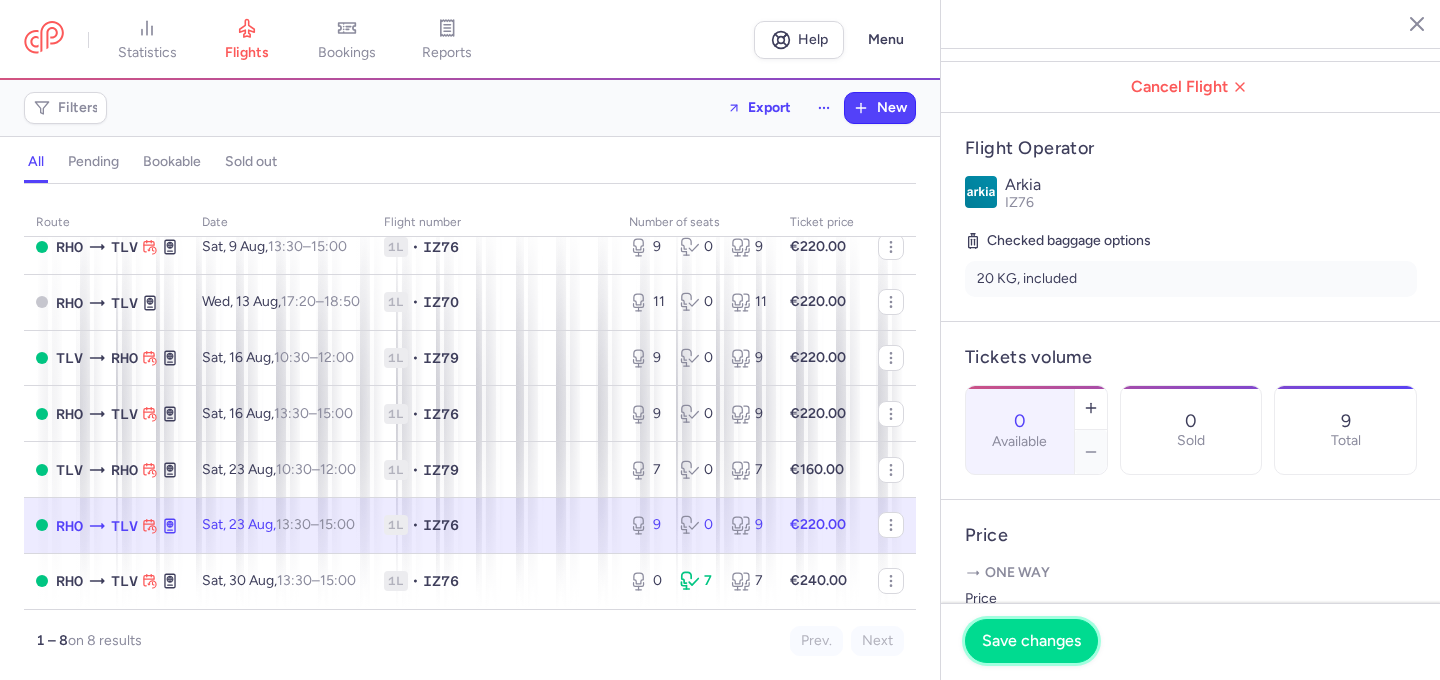 click on "Save changes" at bounding box center (1031, 641) 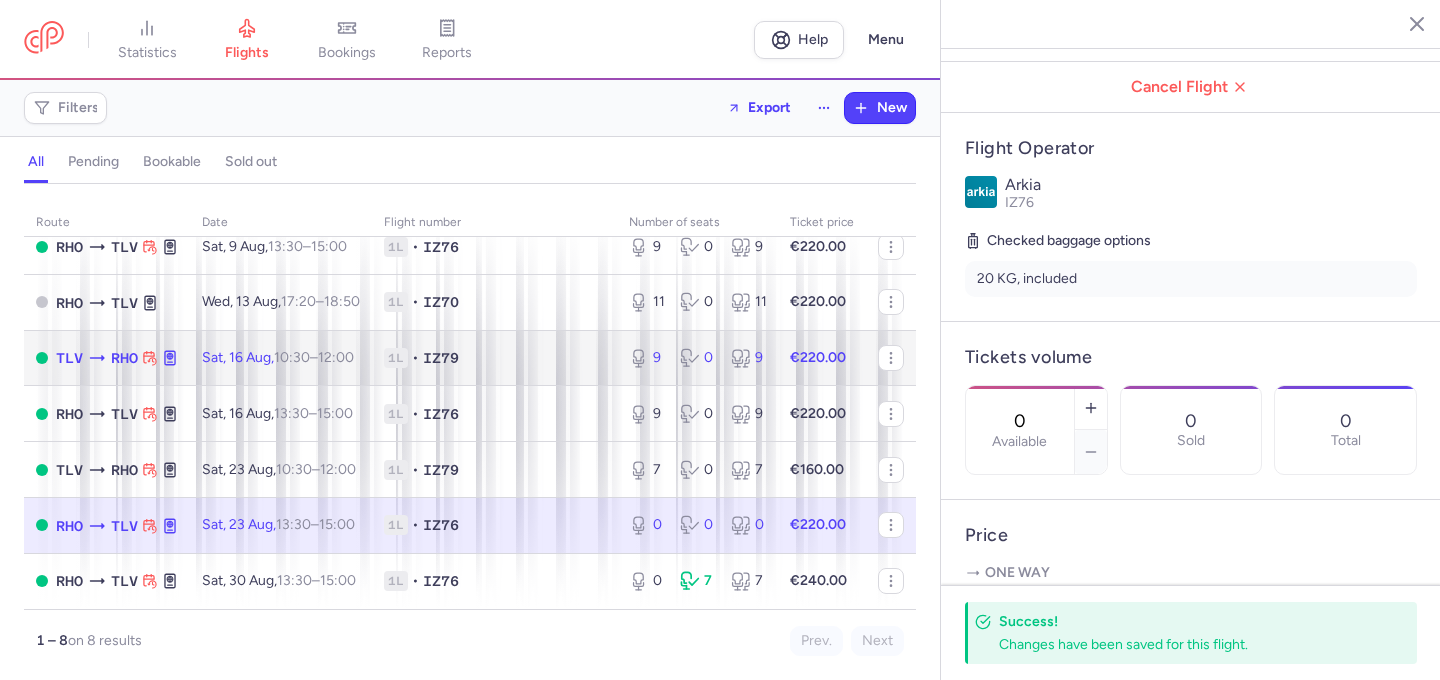 click on "1L • IZ79" 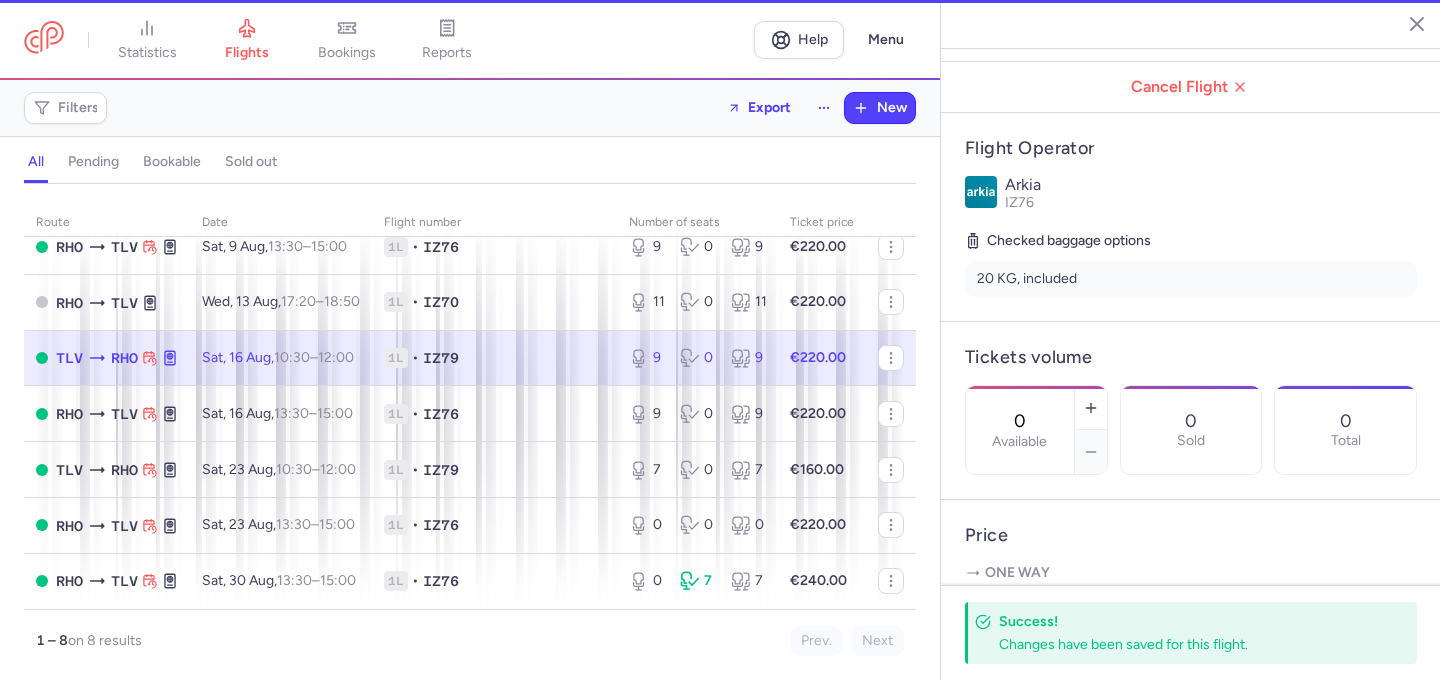 click on "1L • IZ79" 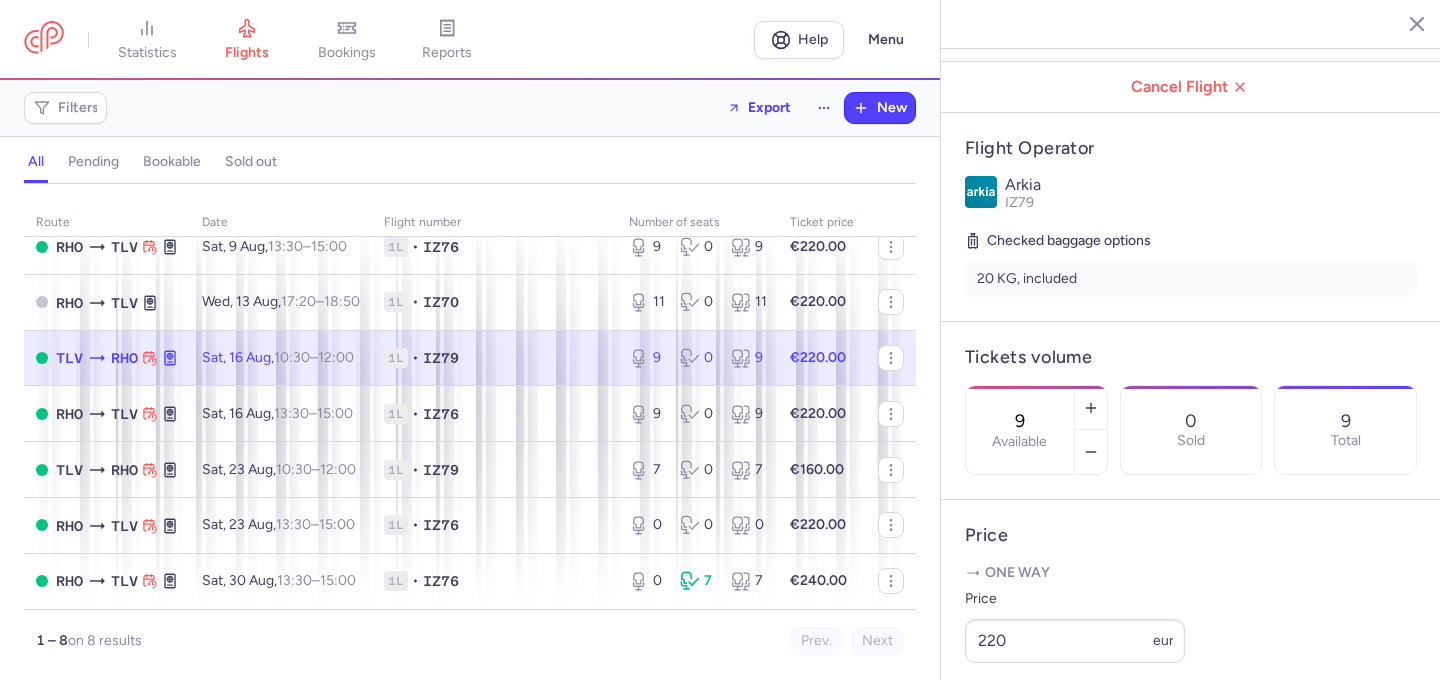 click on "9" at bounding box center (1020, 421) 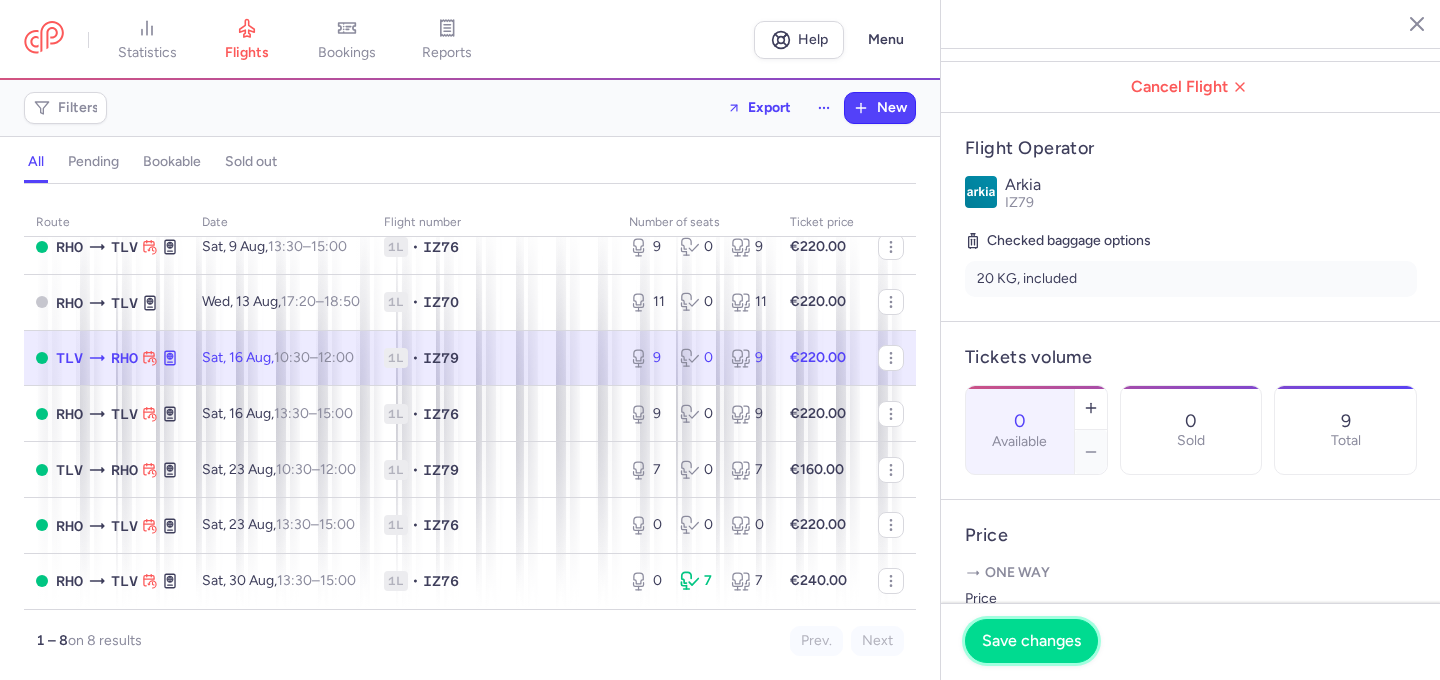 click on "Save changes" at bounding box center (1031, 641) 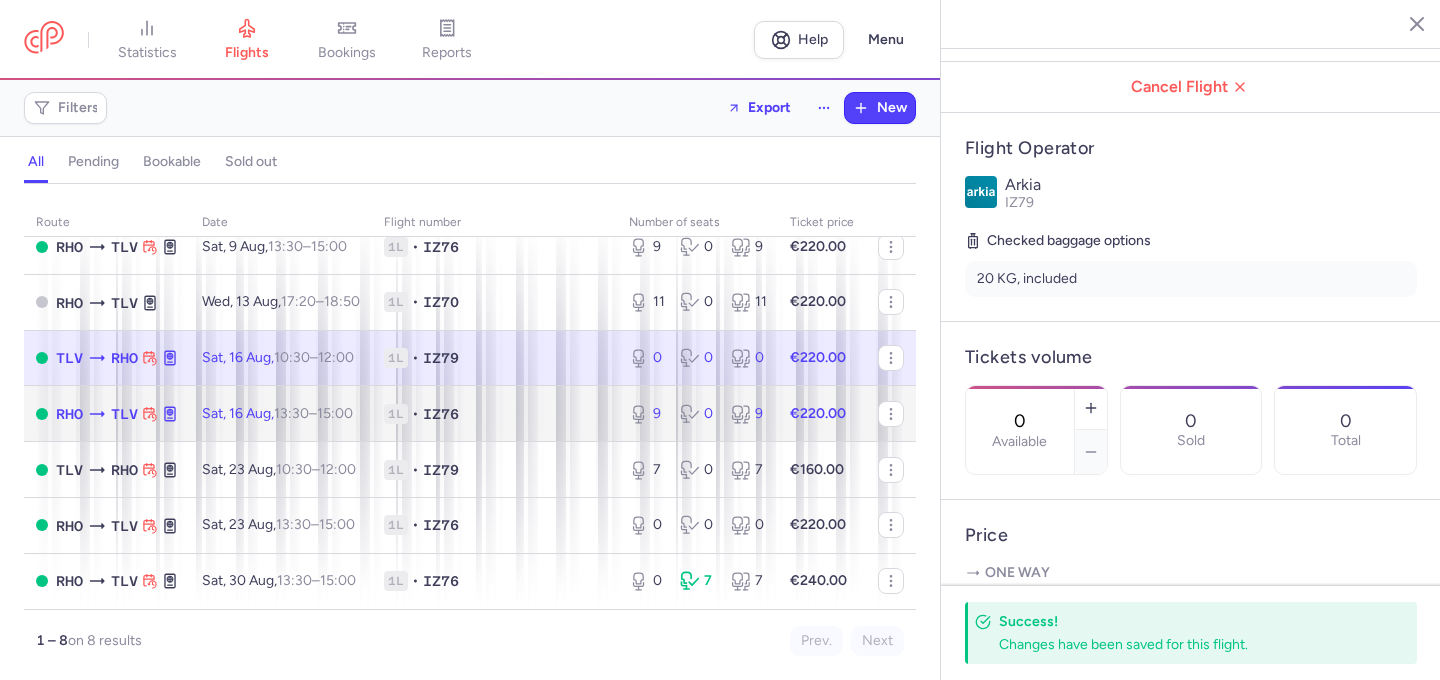 click on "1L • IZ76" 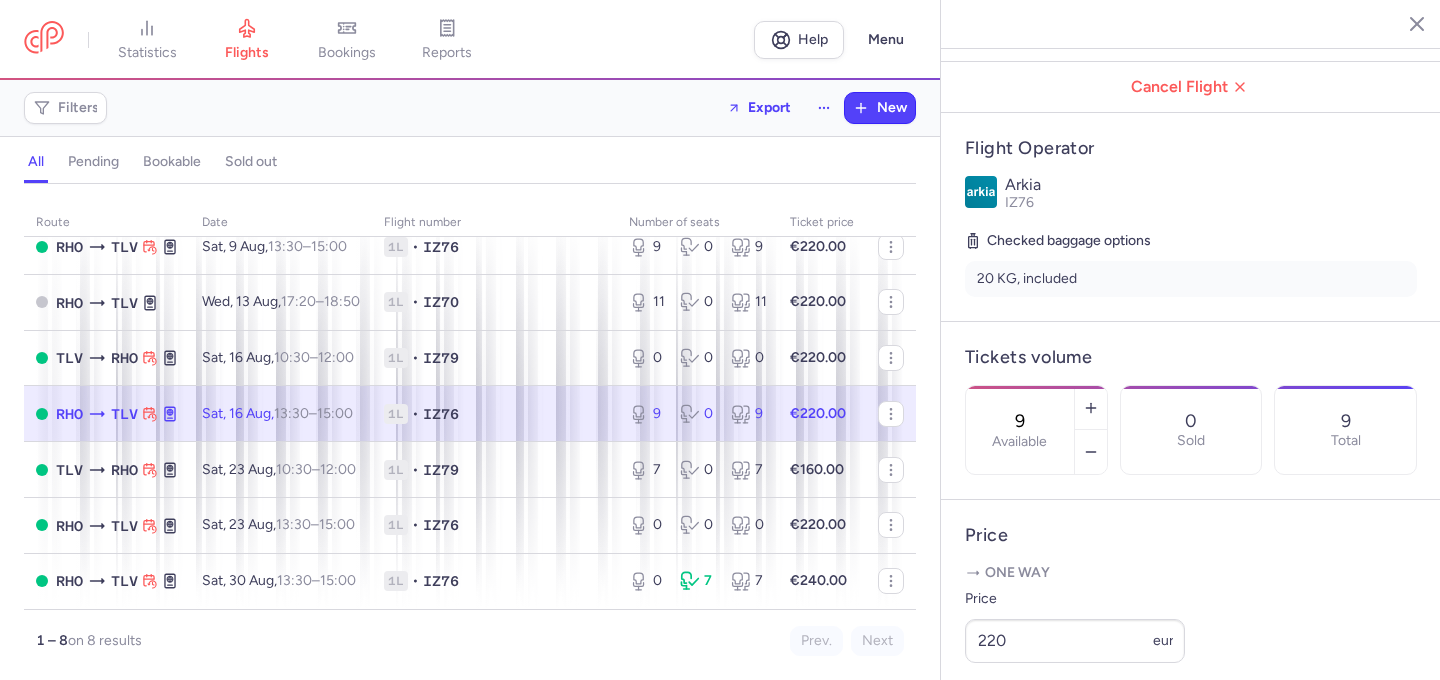 click on "9" at bounding box center [1020, 421] 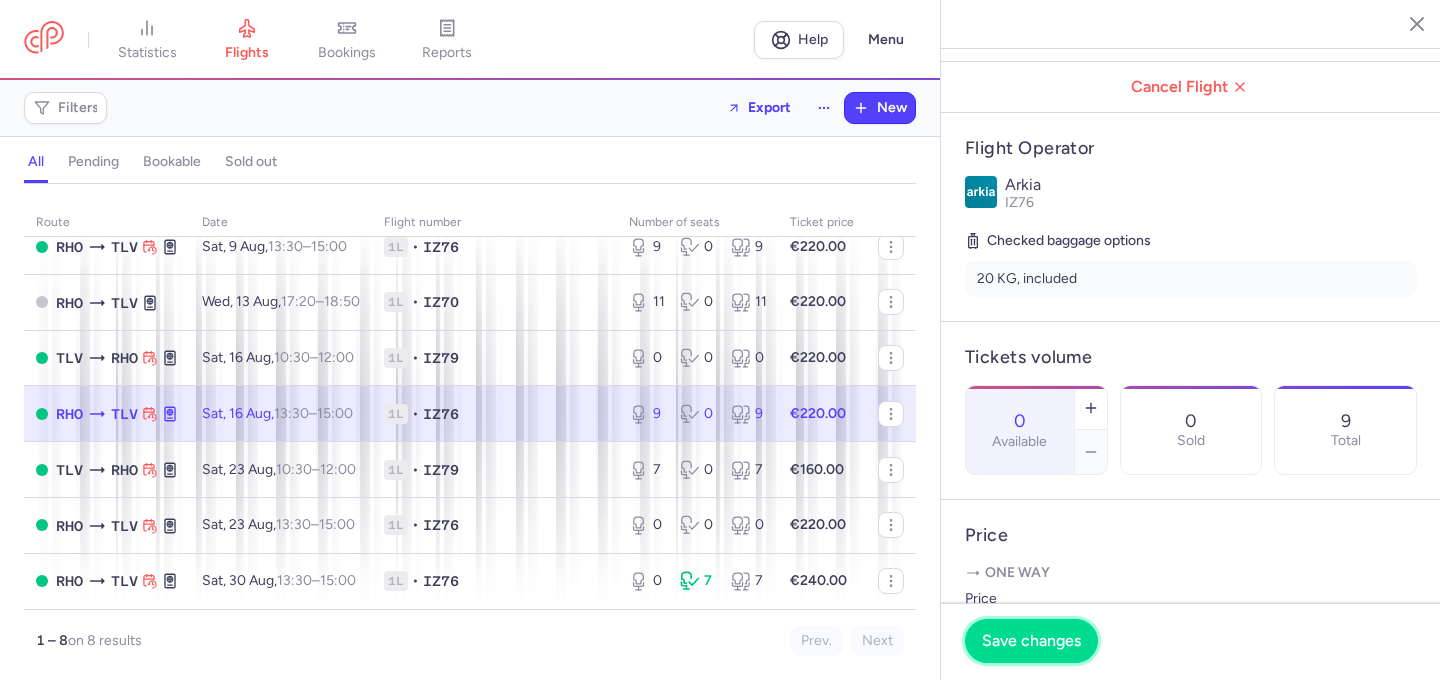 click on "Save changes" at bounding box center [1031, 641] 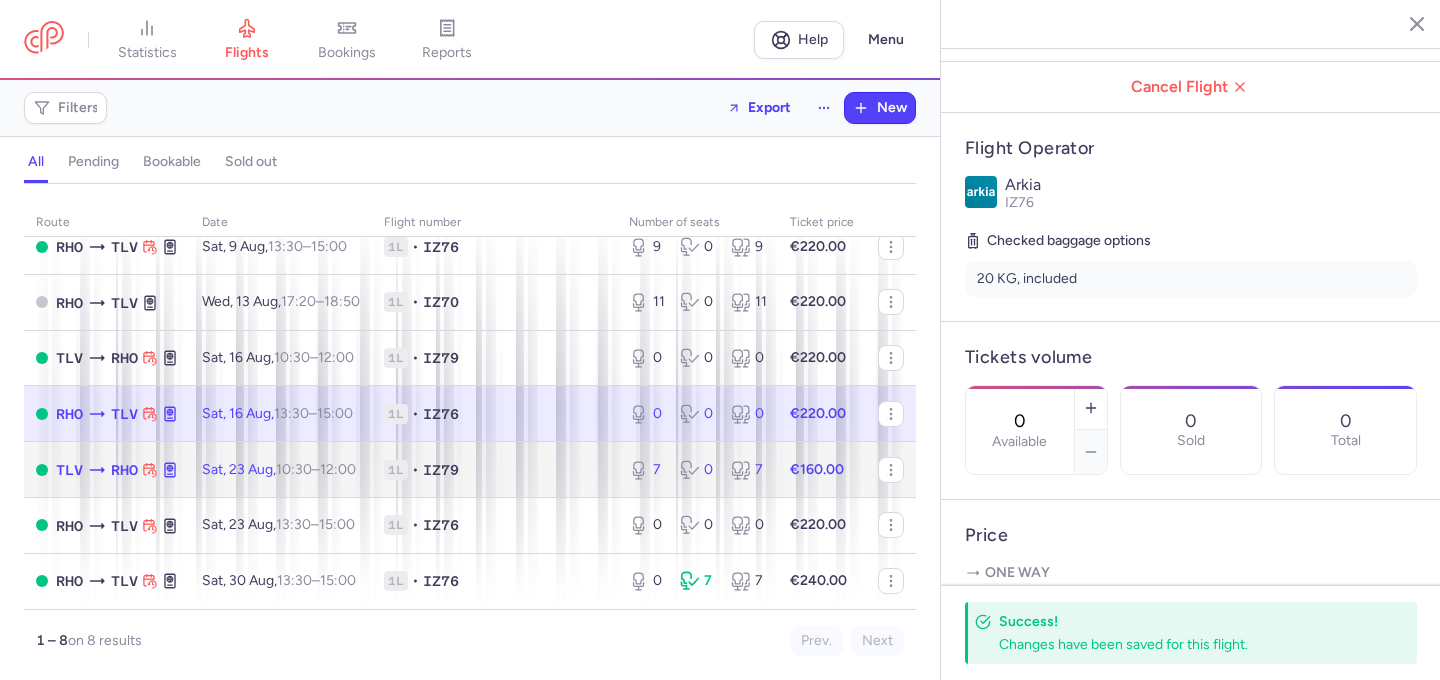 click on "1L • IZ79" 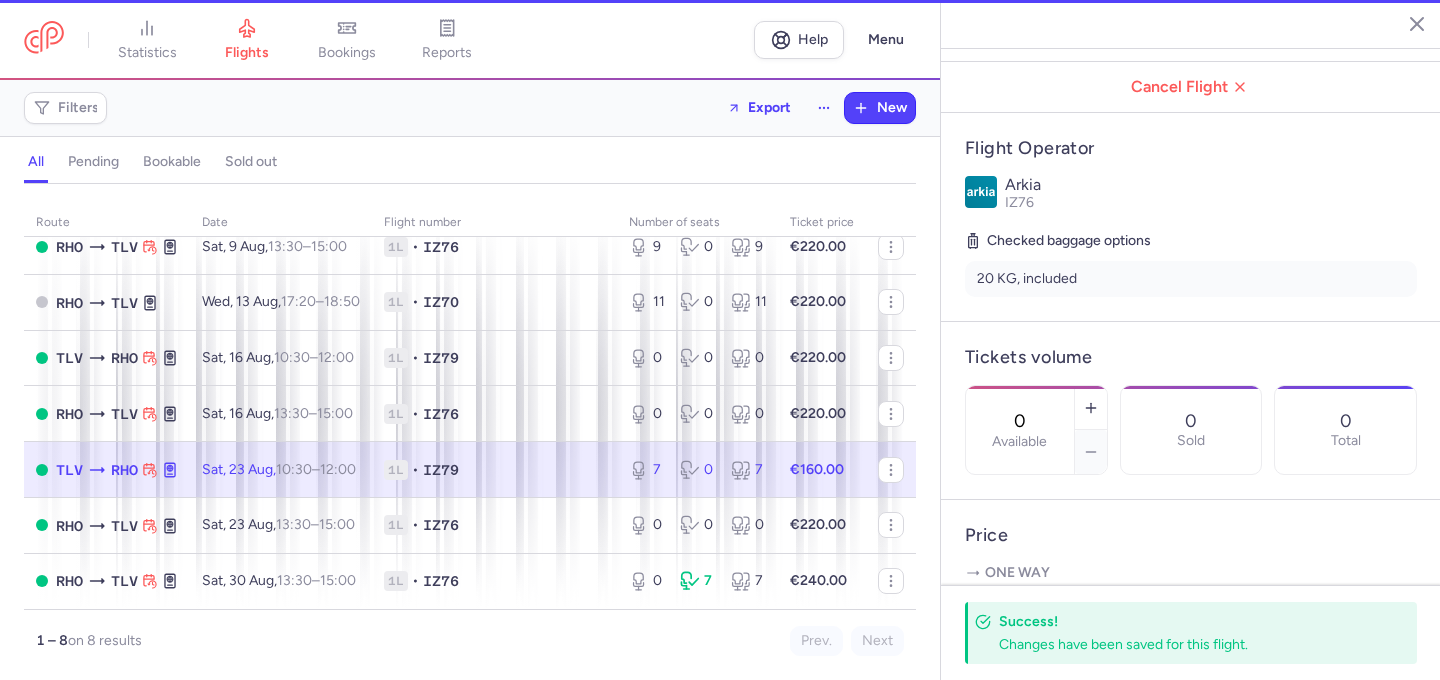 type on "7" 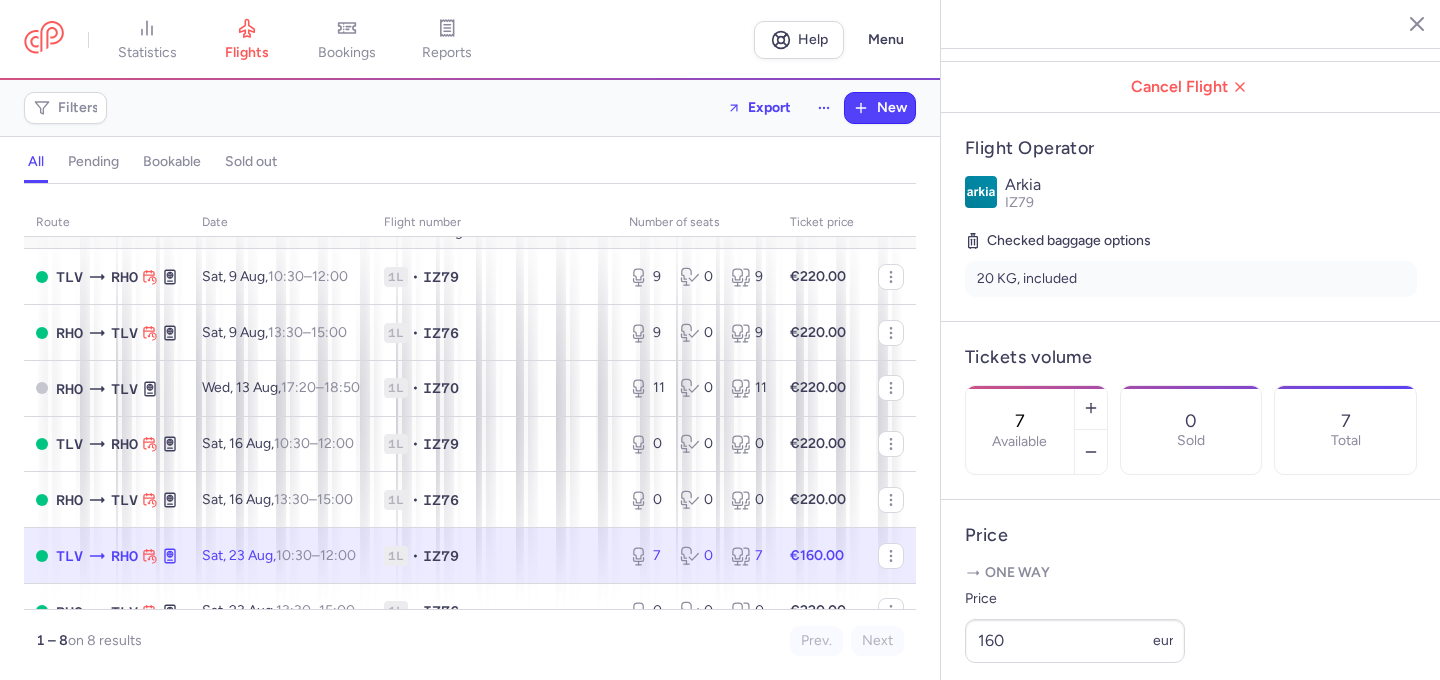 scroll, scrollTop: 0, scrollLeft: 0, axis: both 